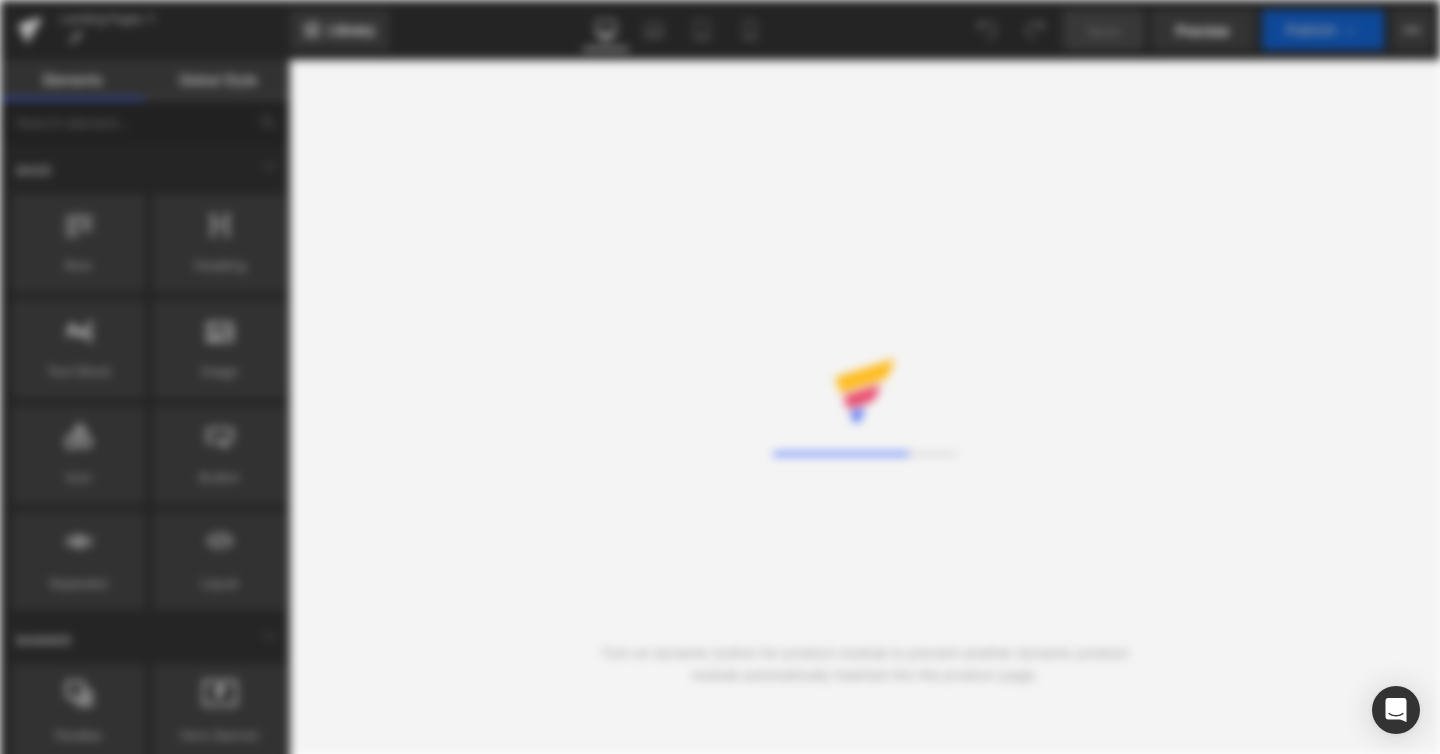 scroll, scrollTop: 0, scrollLeft: 0, axis: both 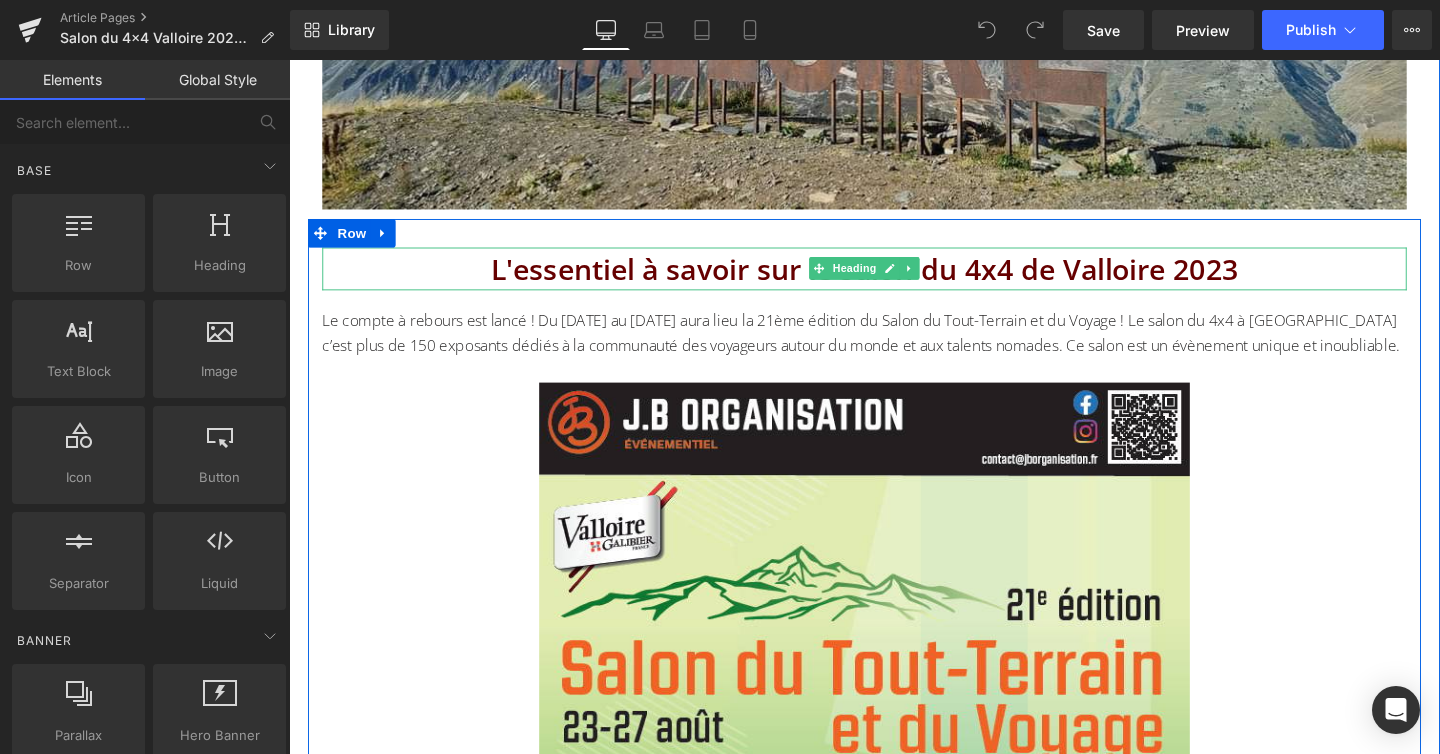 click on "L'essentiel à savoir sur le salon du 4x4 de Valloire 2023" at bounding box center (894, 279) 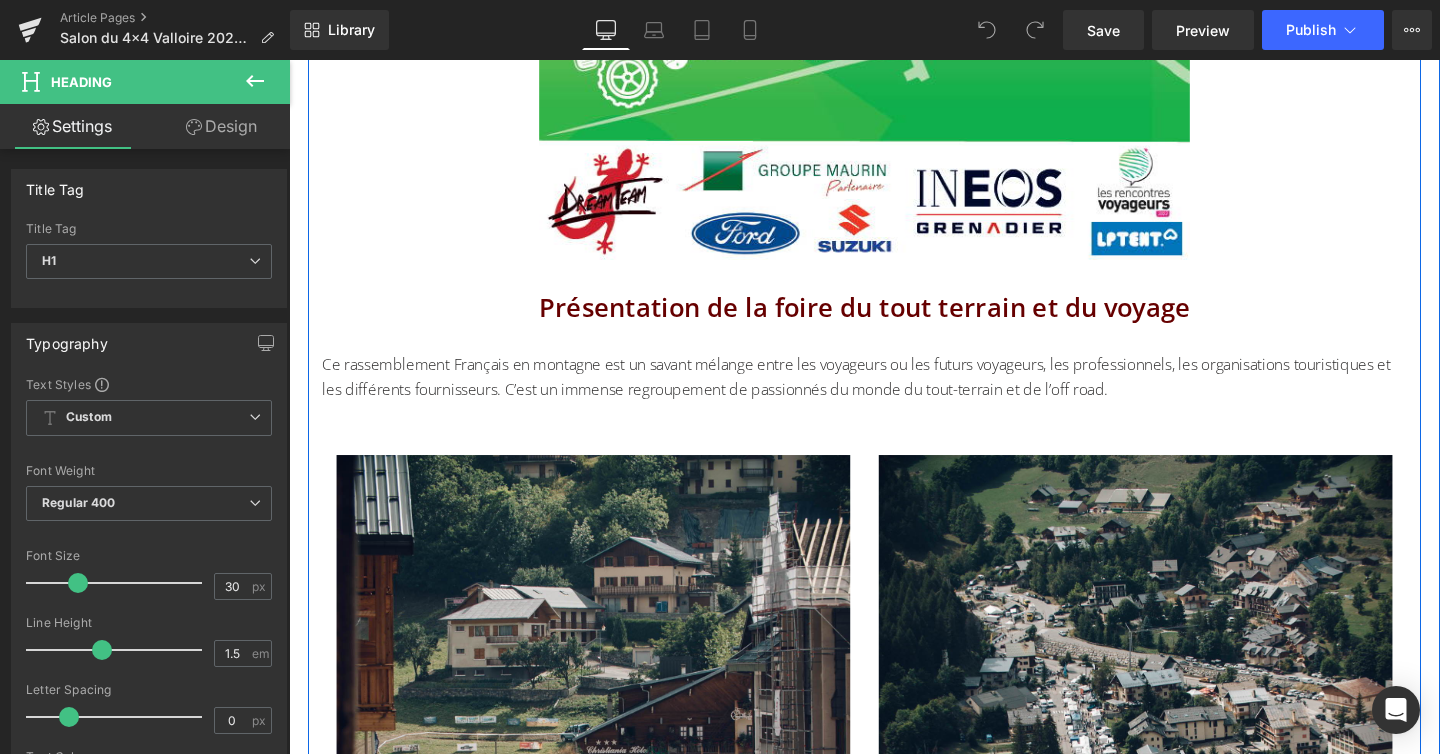 scroll, scrollTop: 1637, scrollLeft: 0, axis: vertical 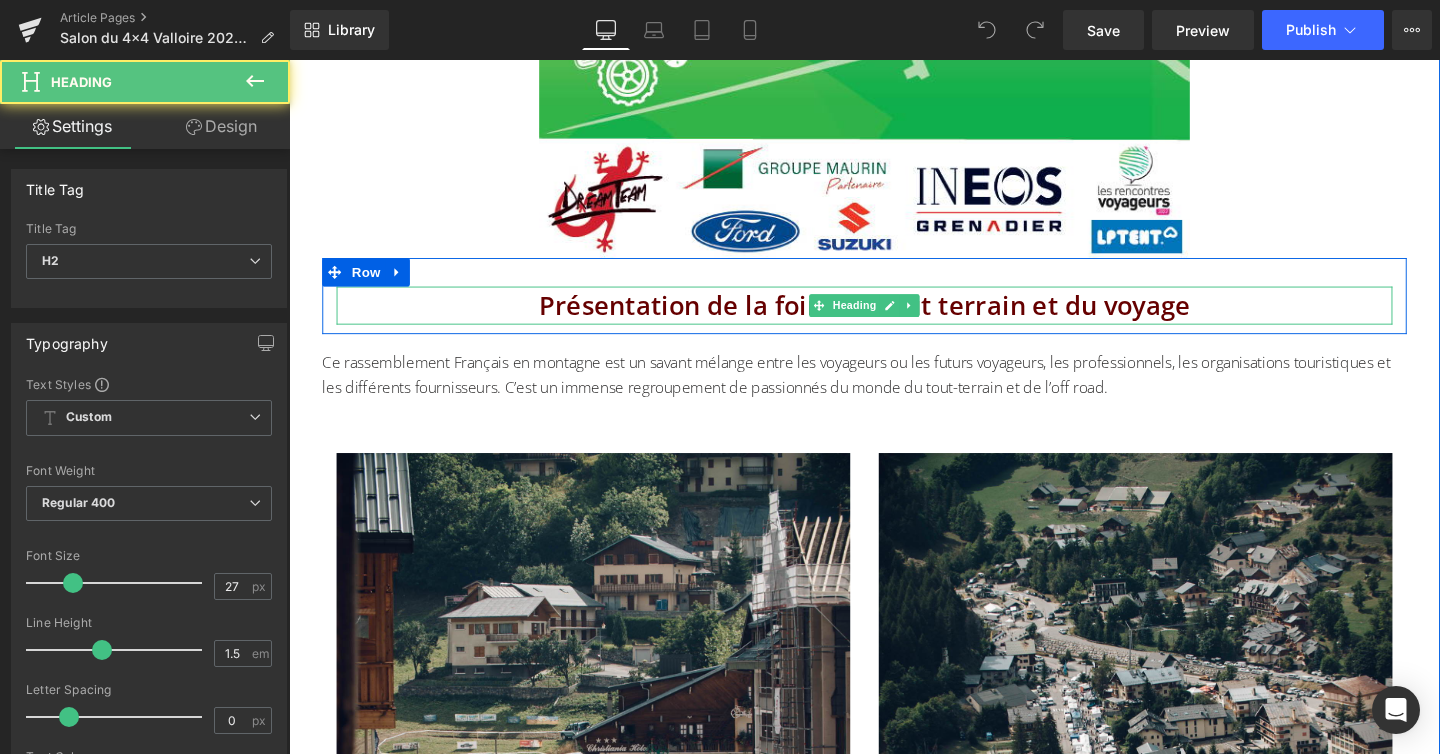 click on "Présentation de la foire du tout terrain et du voyage" at bounding box center (894, 318) 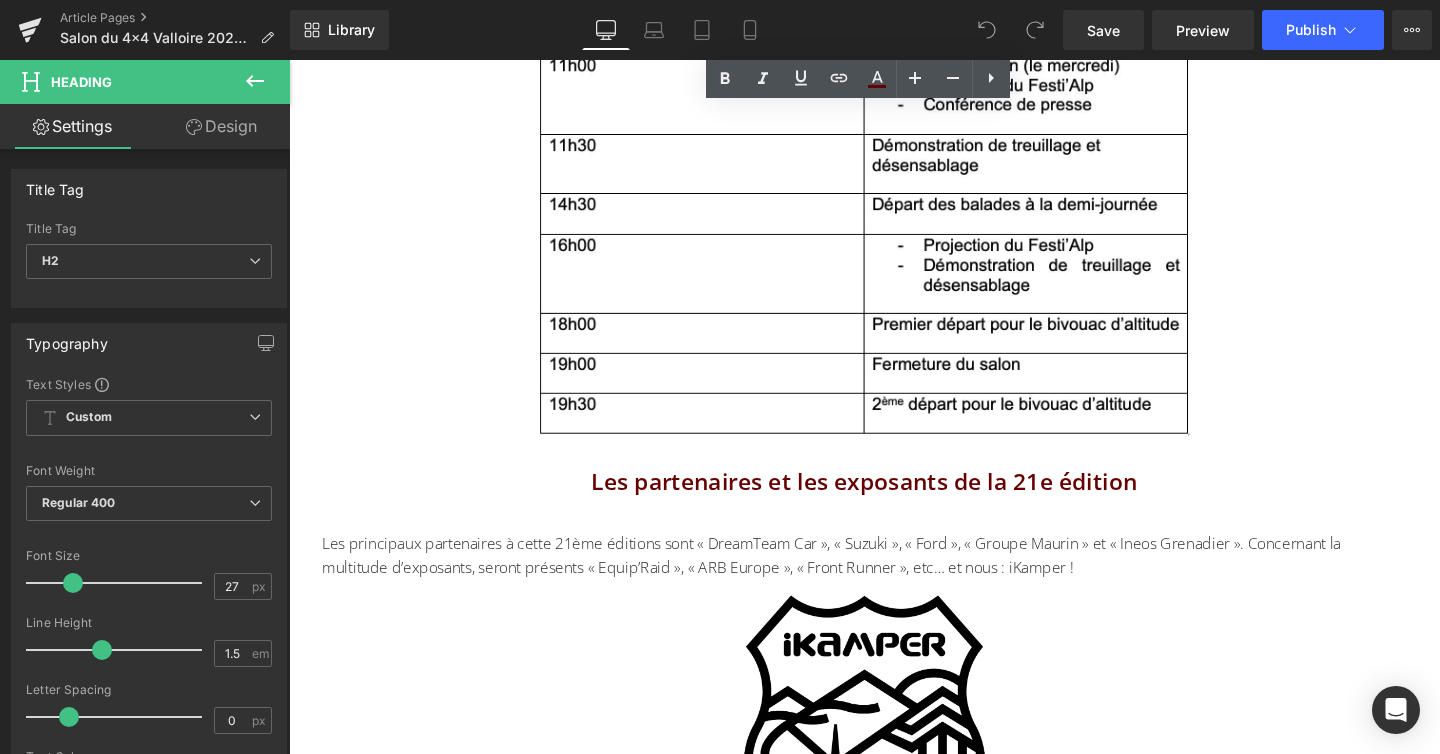 scroll, scrollTop: 2976, scrollLeft: 0, axis: vertical 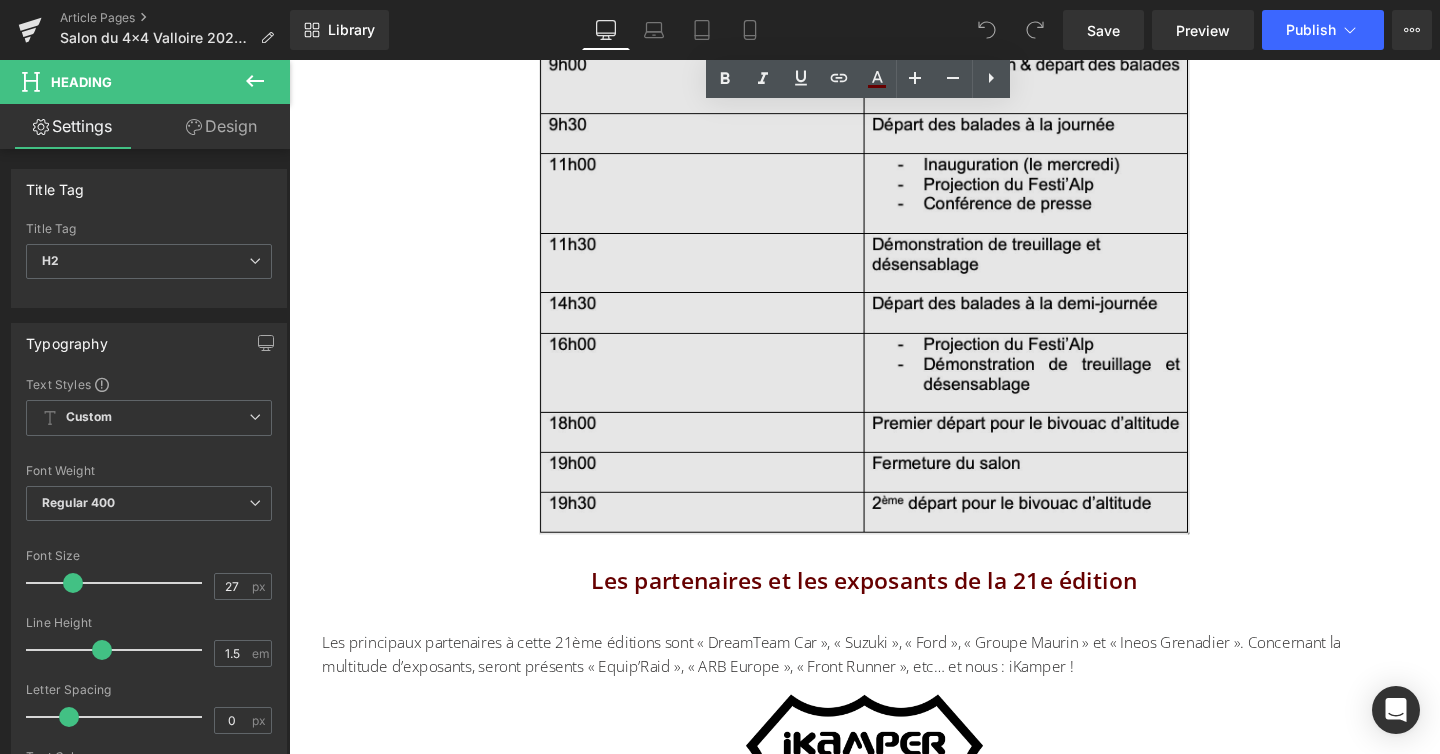 click at bounding box center [894, 305] 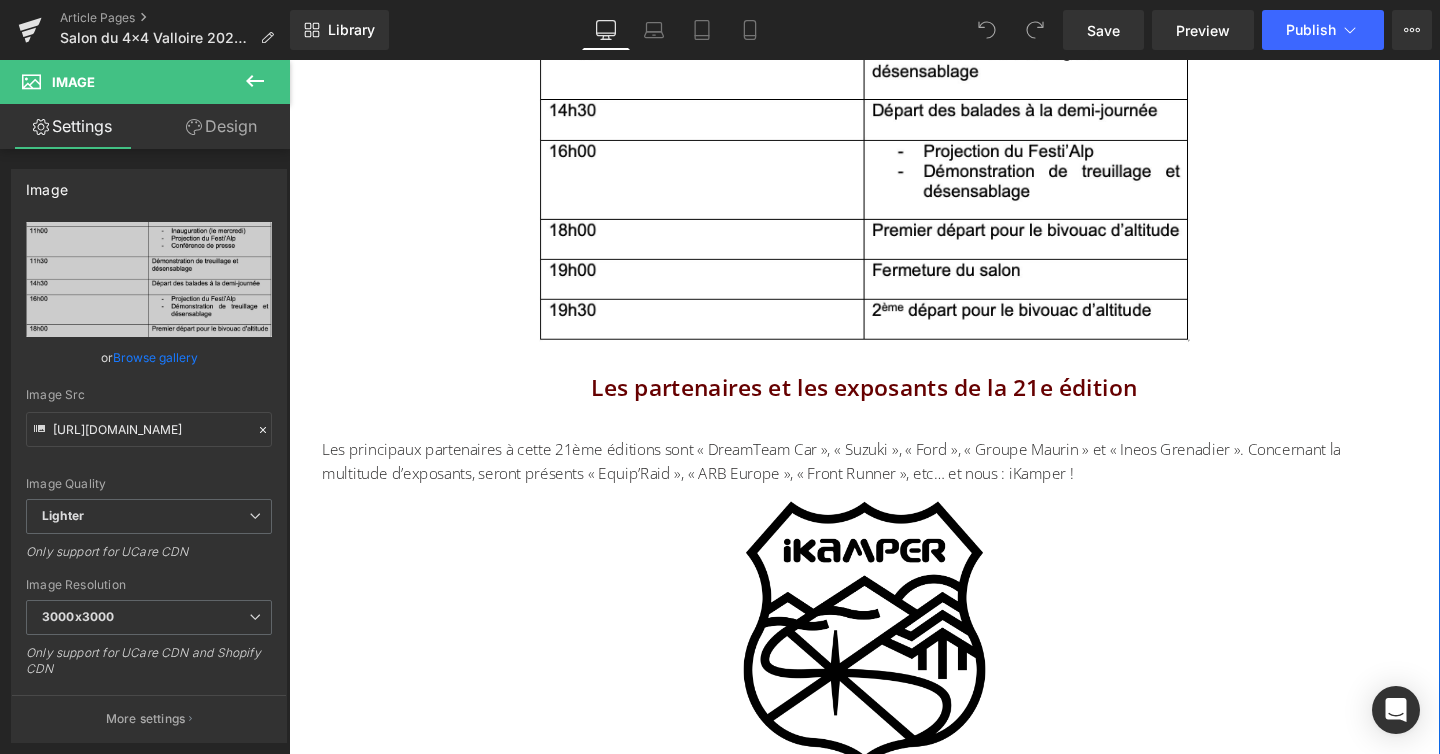 scroll, scrollTop: 3178, scrollLeft: 0, axis: vertical 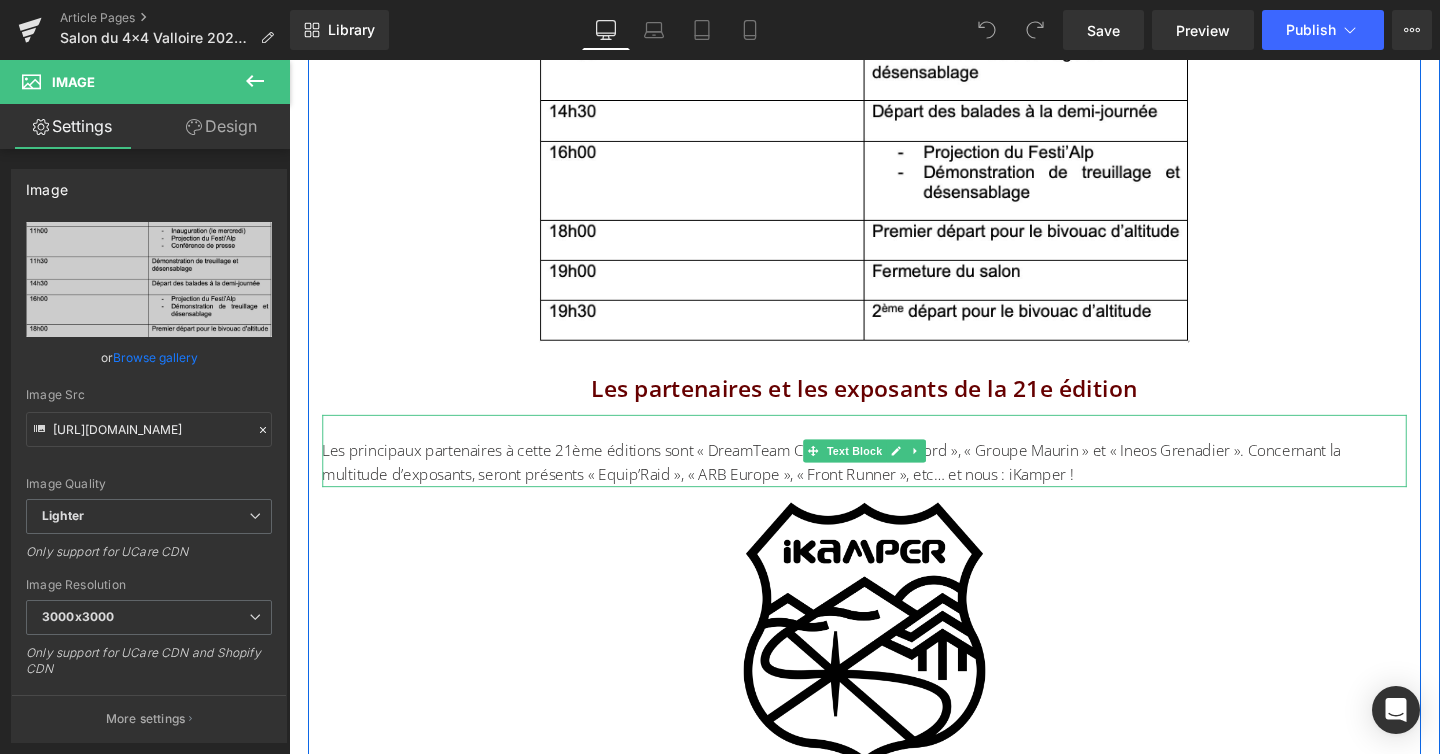 click on "Les principaux partenaires à cette 21ème éditions sont « DreamTeam Car », « Suzuki », « Ford », « Groupe Maurin » et « Ineos Grenadier ». Concernant la multitude d’exposants, seront présents « Equip’Raid », « ARB Europe », « Front Runner », etc… et nous : iKamper !" at bounding box center (894, 471) 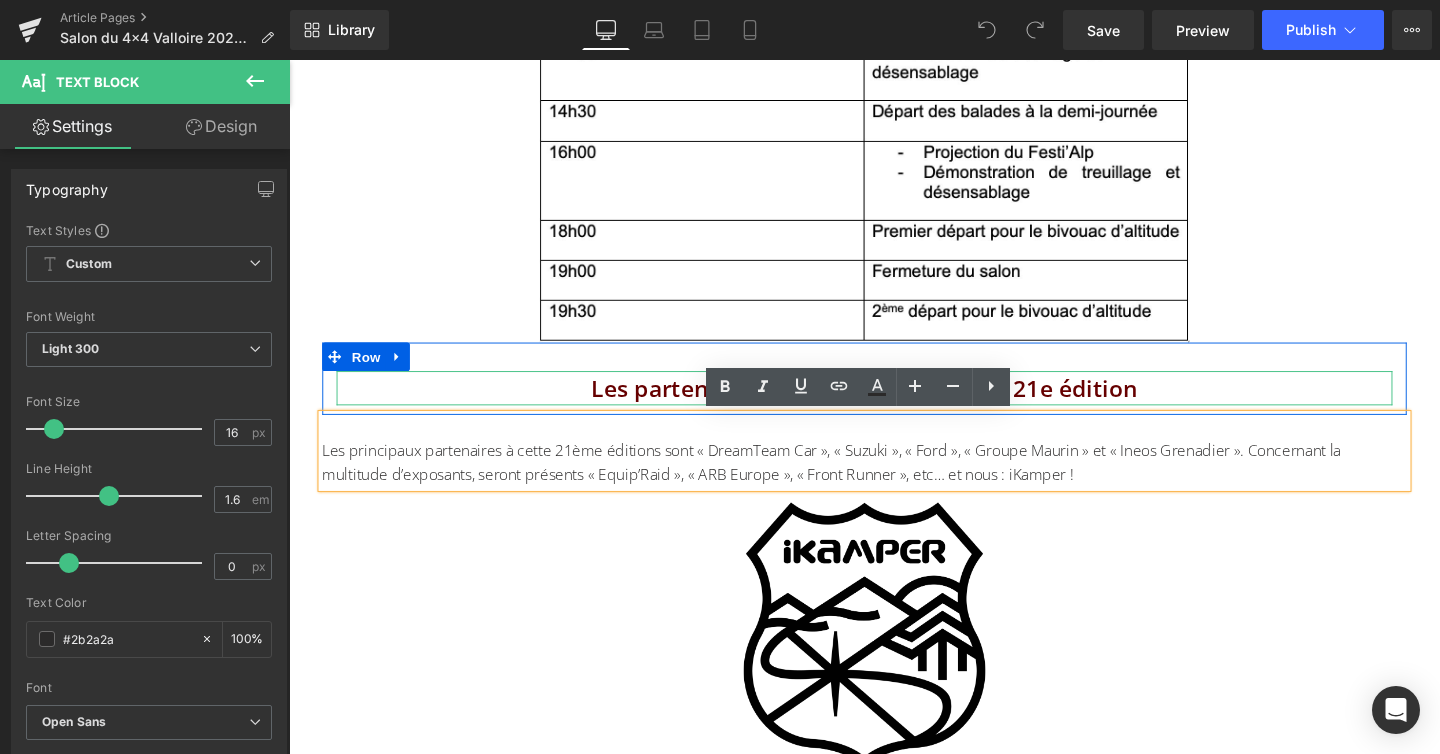click on "Les partenaires et les exposants de la 21e édition" at bounding box center [894, 405] 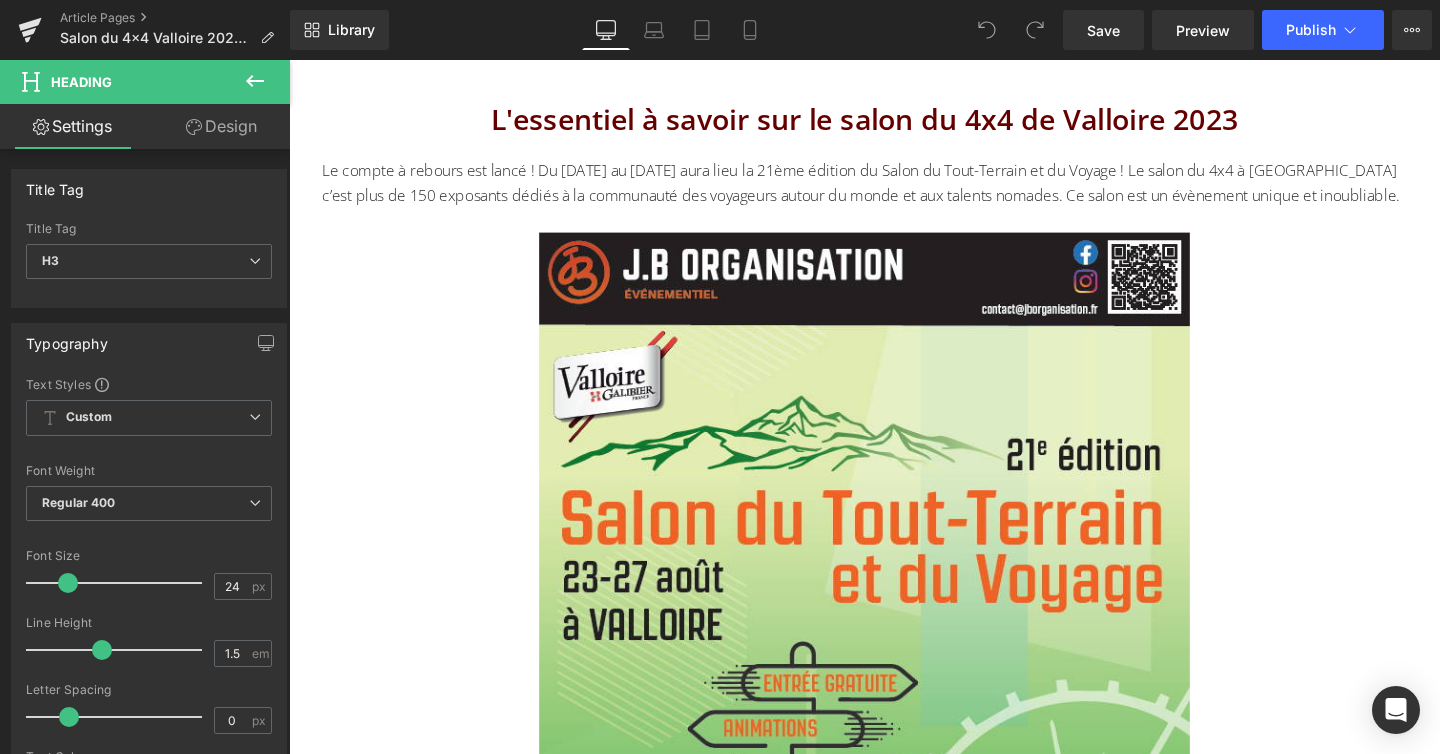 scroll, scrollTop: 945, scrollLeft: 0, axis: vertical 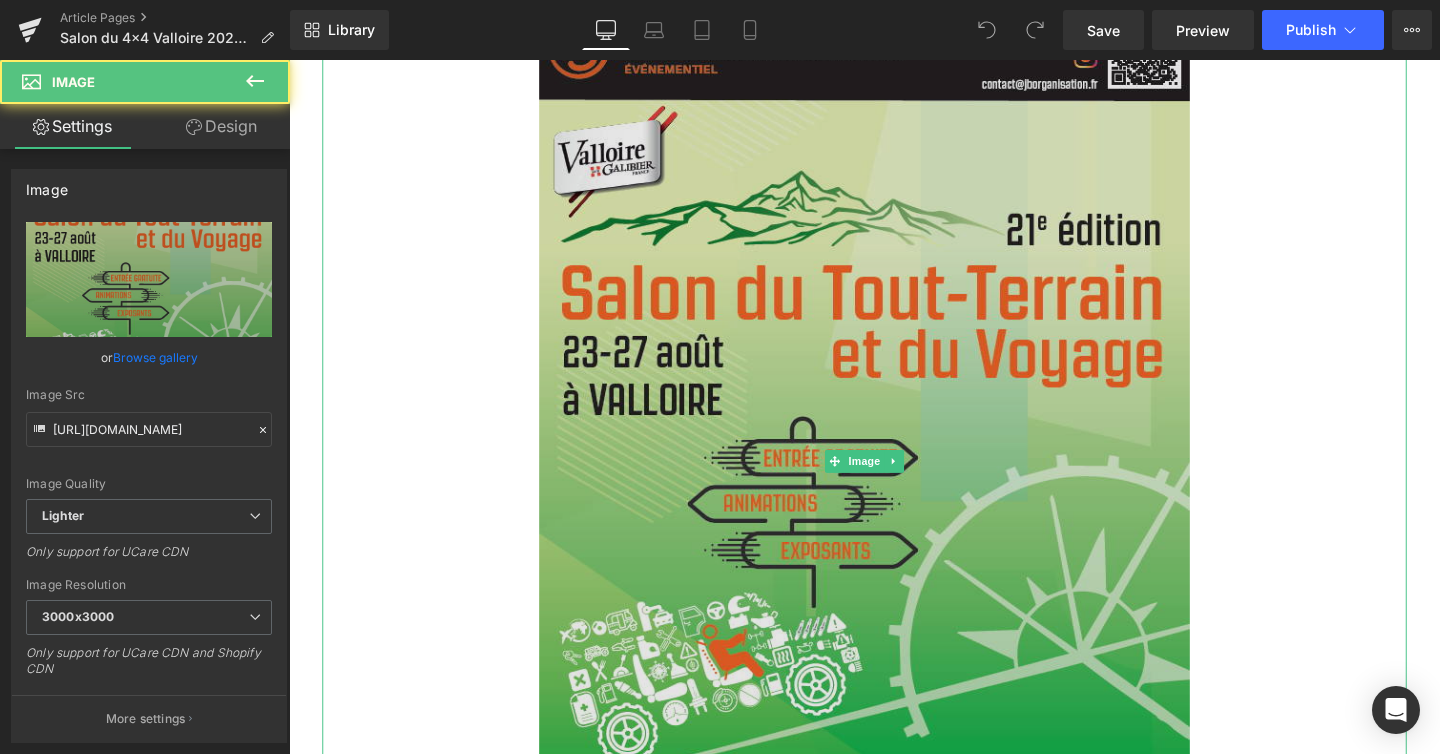 click at bounding box center (894, 482) 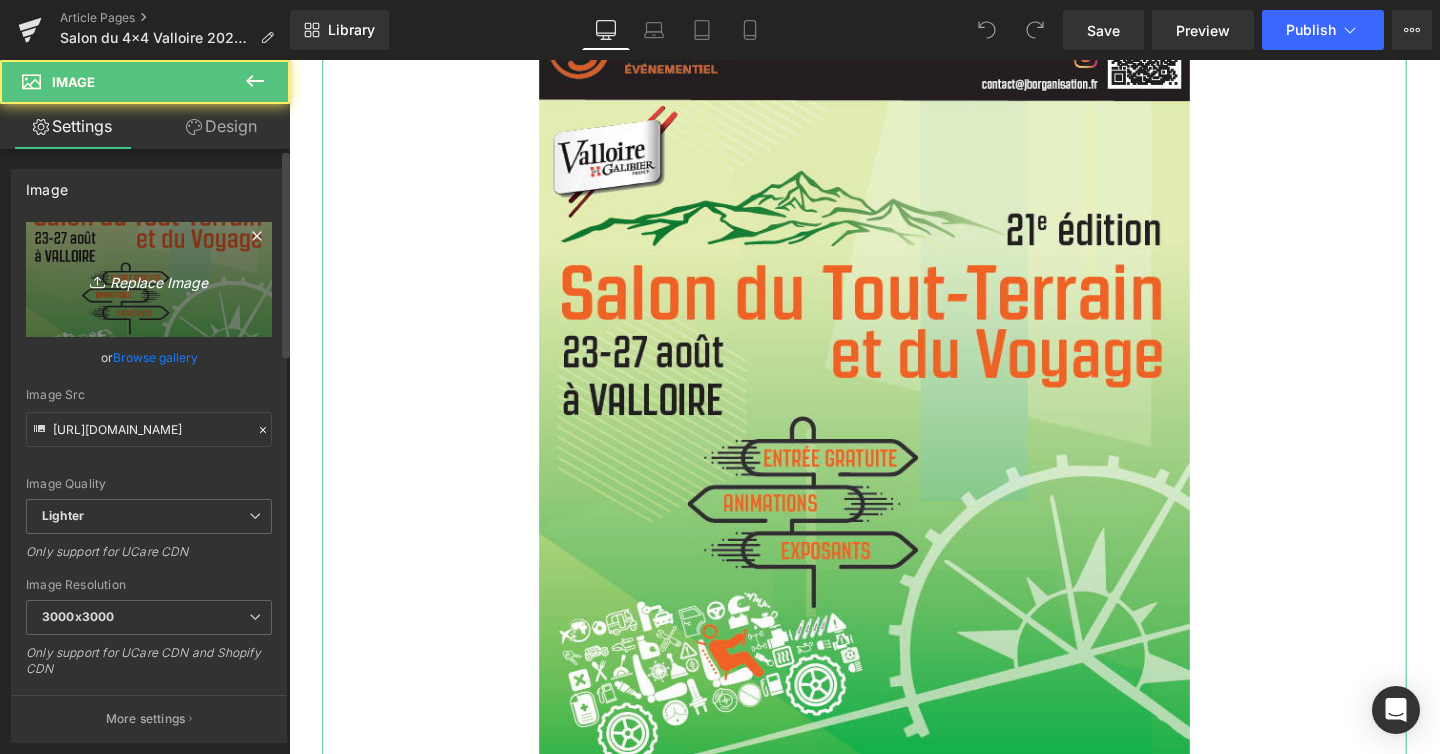 click on "Replace Image" at bounding box center (149, 279) 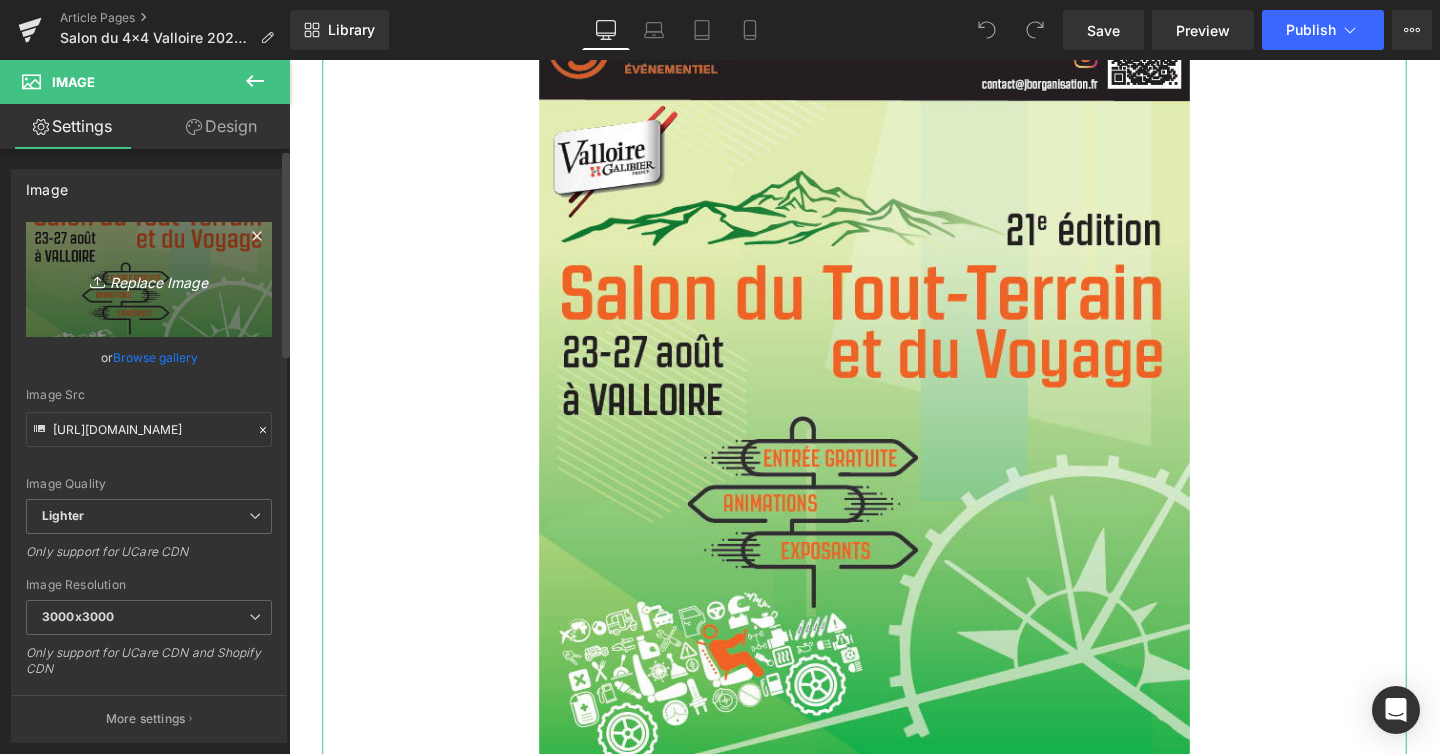 click on "Replace Image" at bounding box center (149, 279) 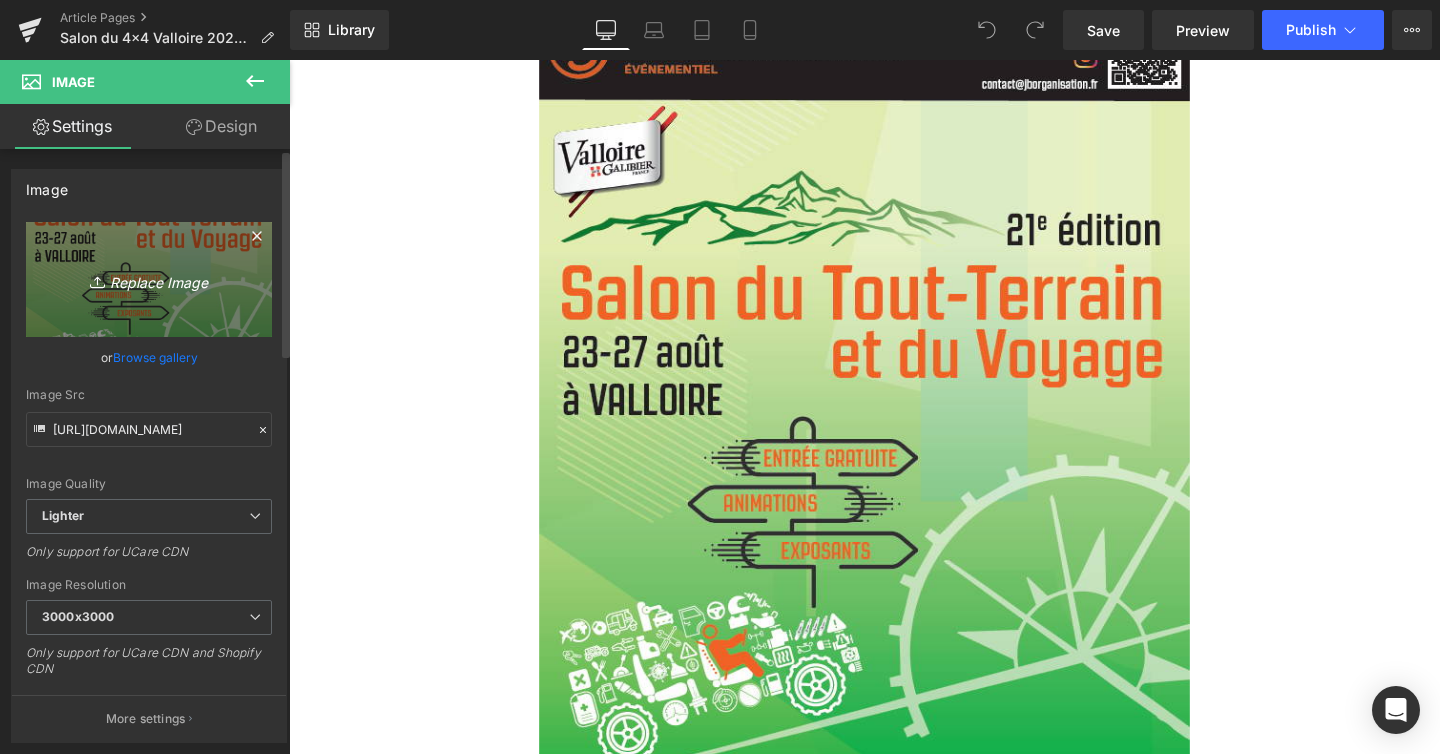 type on "C:\fakepath\29107837_apidae-fiche-header.jpg" 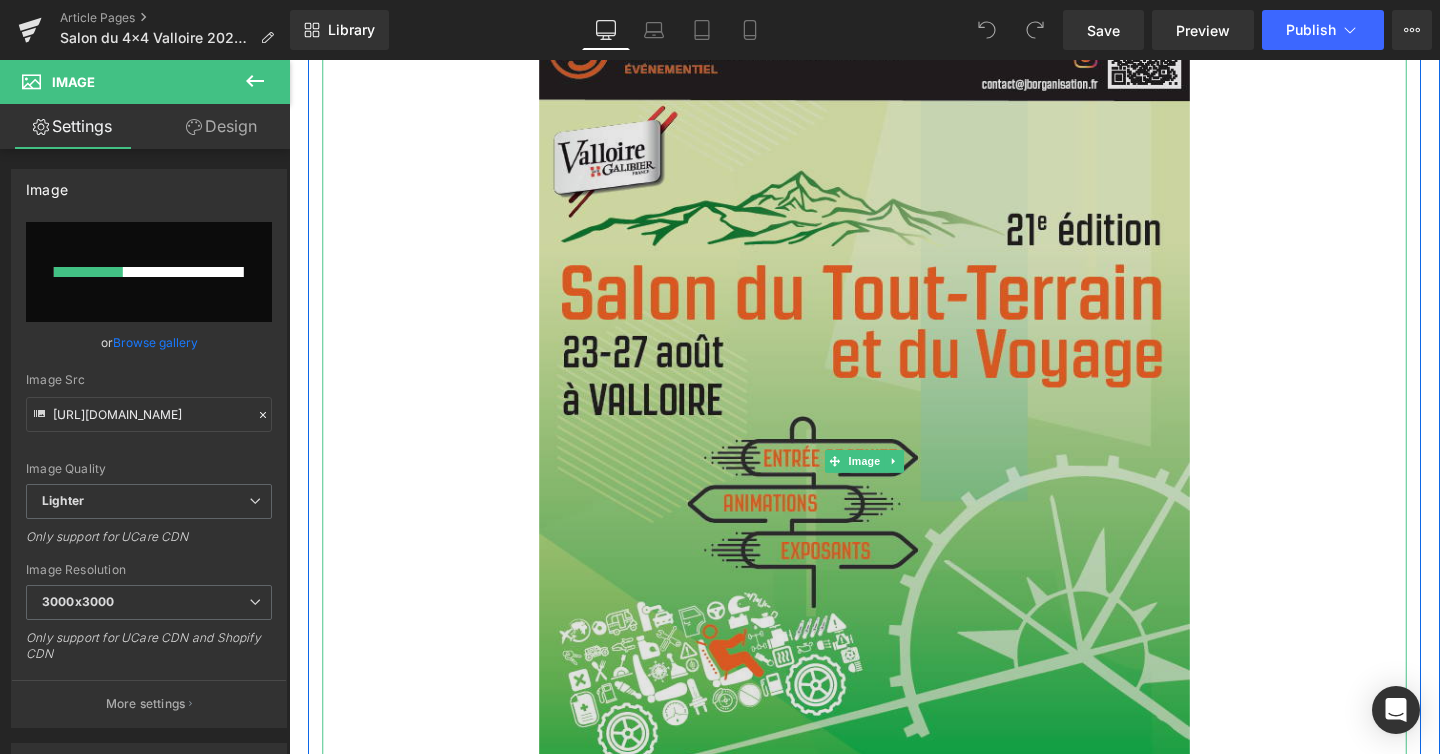 type 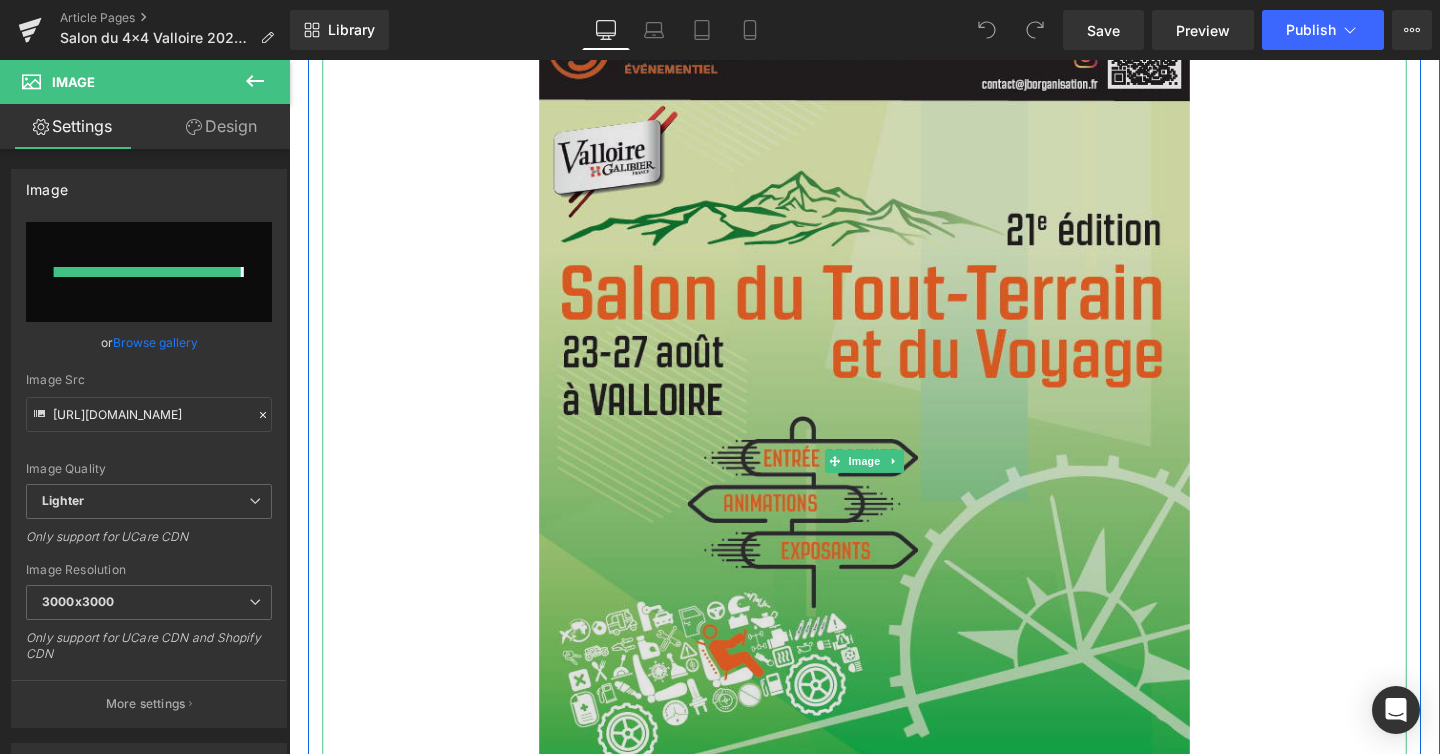 type on "https://ucarecdn.com/972c5c74-5b16-4235-899c-4f87438d9ff8/-/format/auto/-/preview/3000x3000/-/quality/lighter/29107837_apidae-fiche-header.jpg" 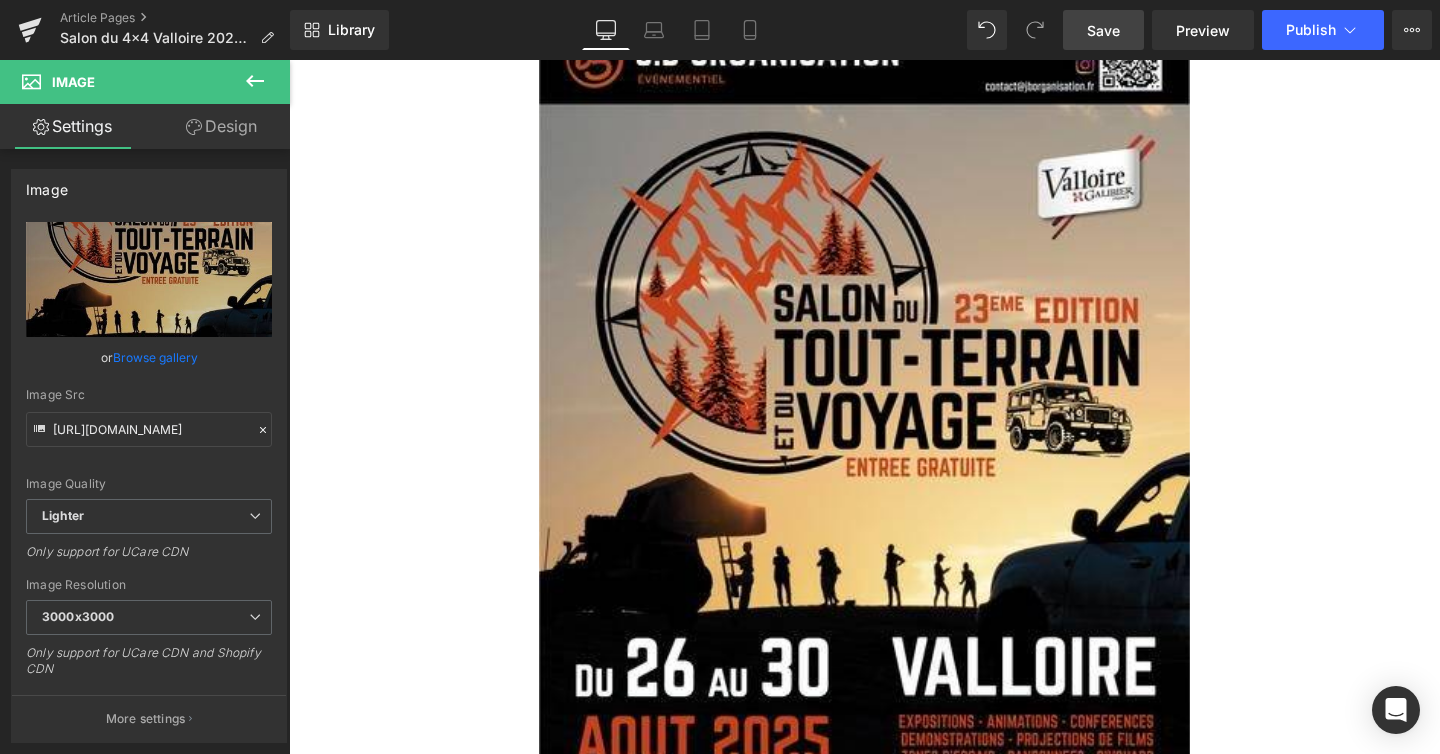 click on "Save" at bounding box center [1103, 30] 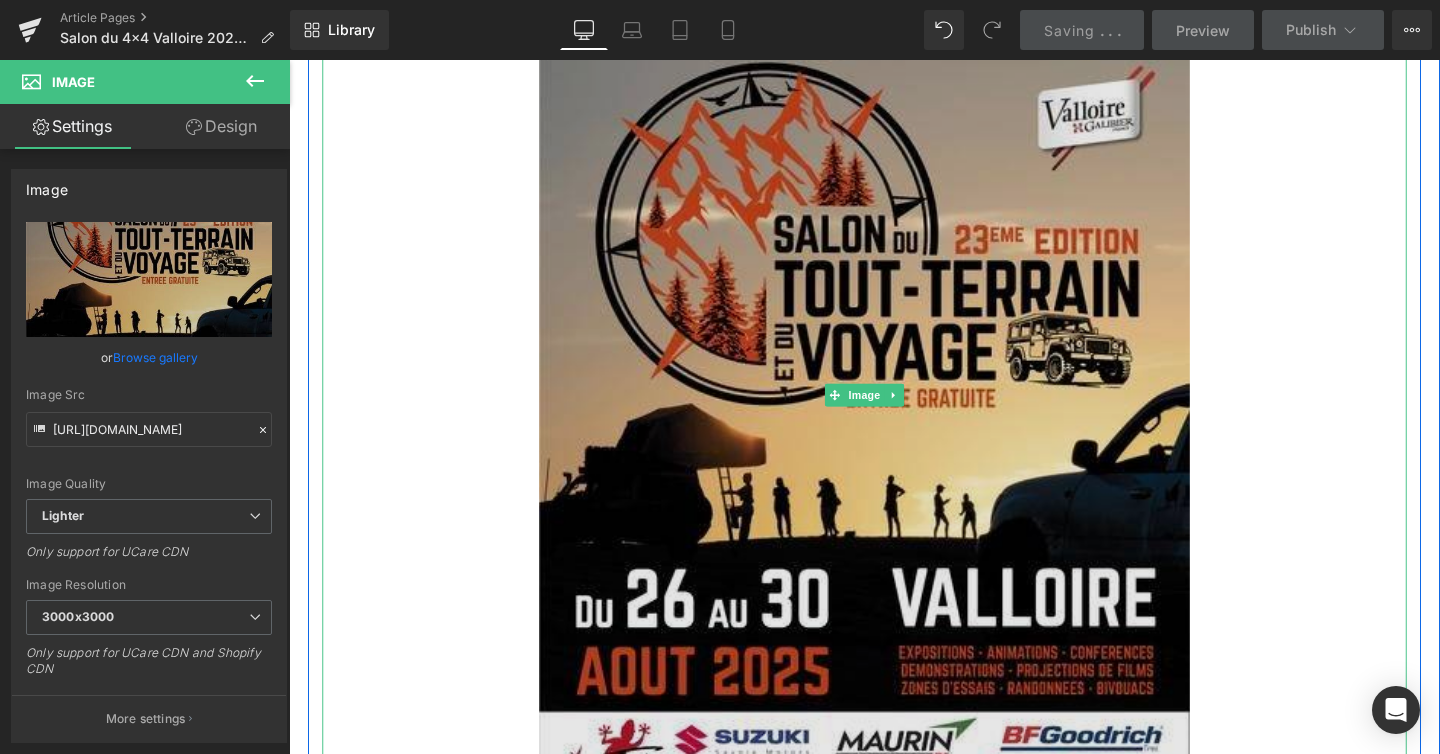scroll, scrollTop: 1022, scrollLeft: 0, axis: vertical 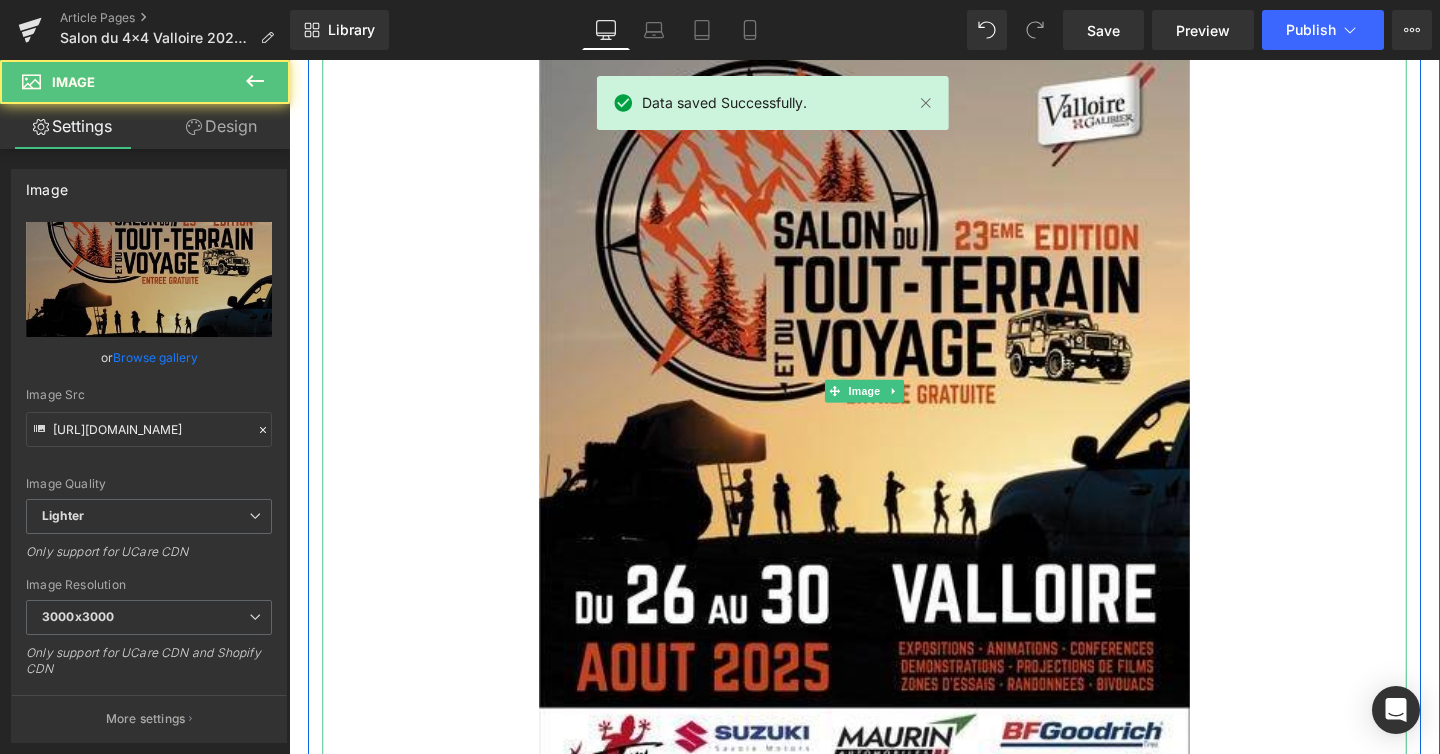 click at bounding box center [894, 408] 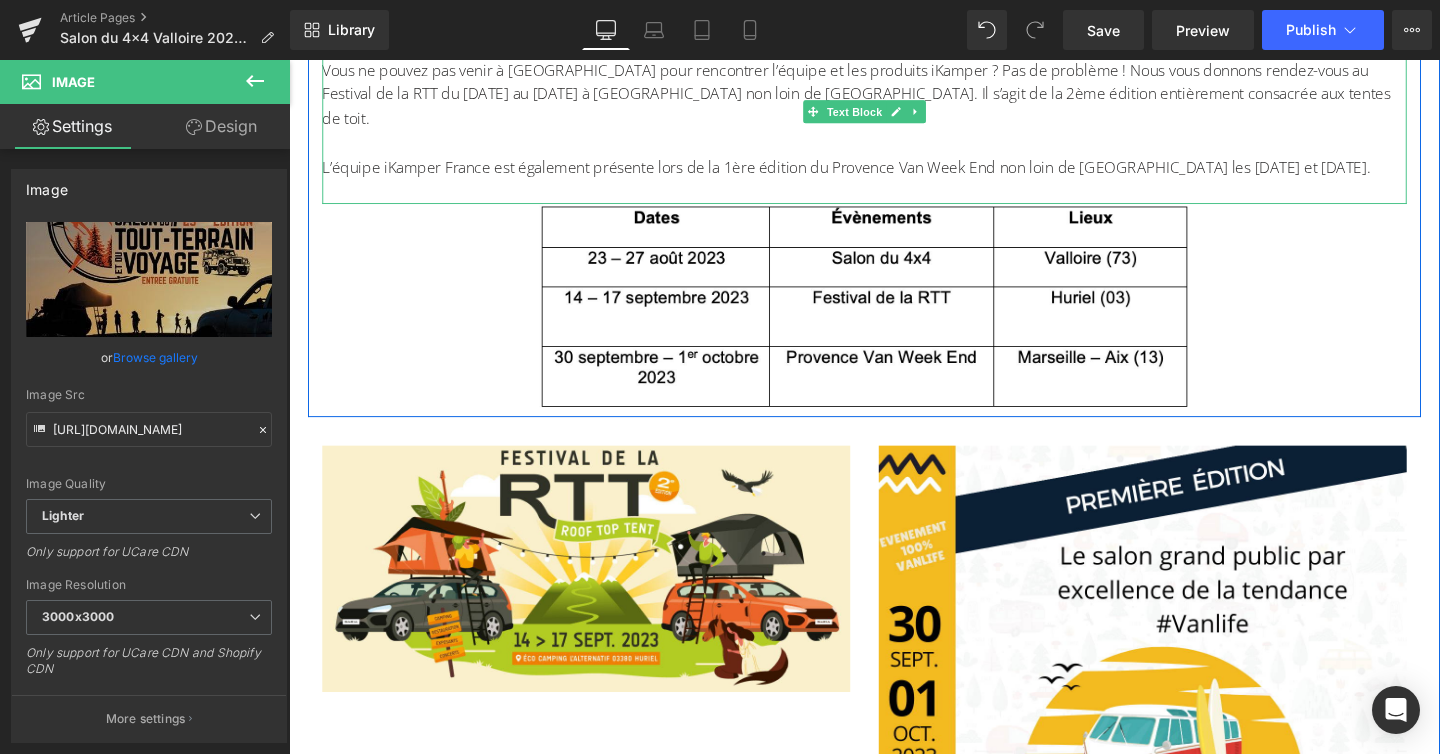 scroll, scrollTop: 7172, scrollLeft: 0, axis: vertical 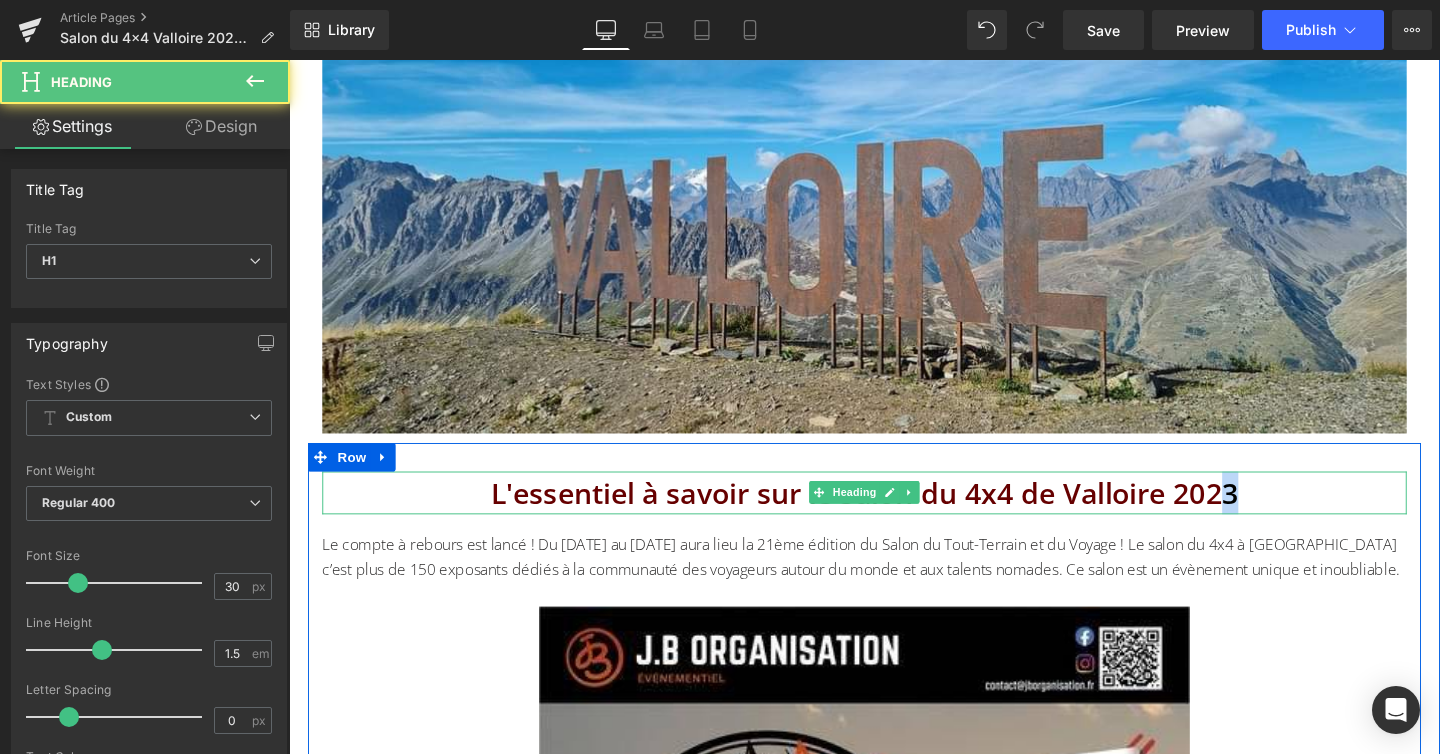 drag, startPoint x: 1272, startPoint y: 513, endPoint x: 1299, endPoint y: 513, distance: 27 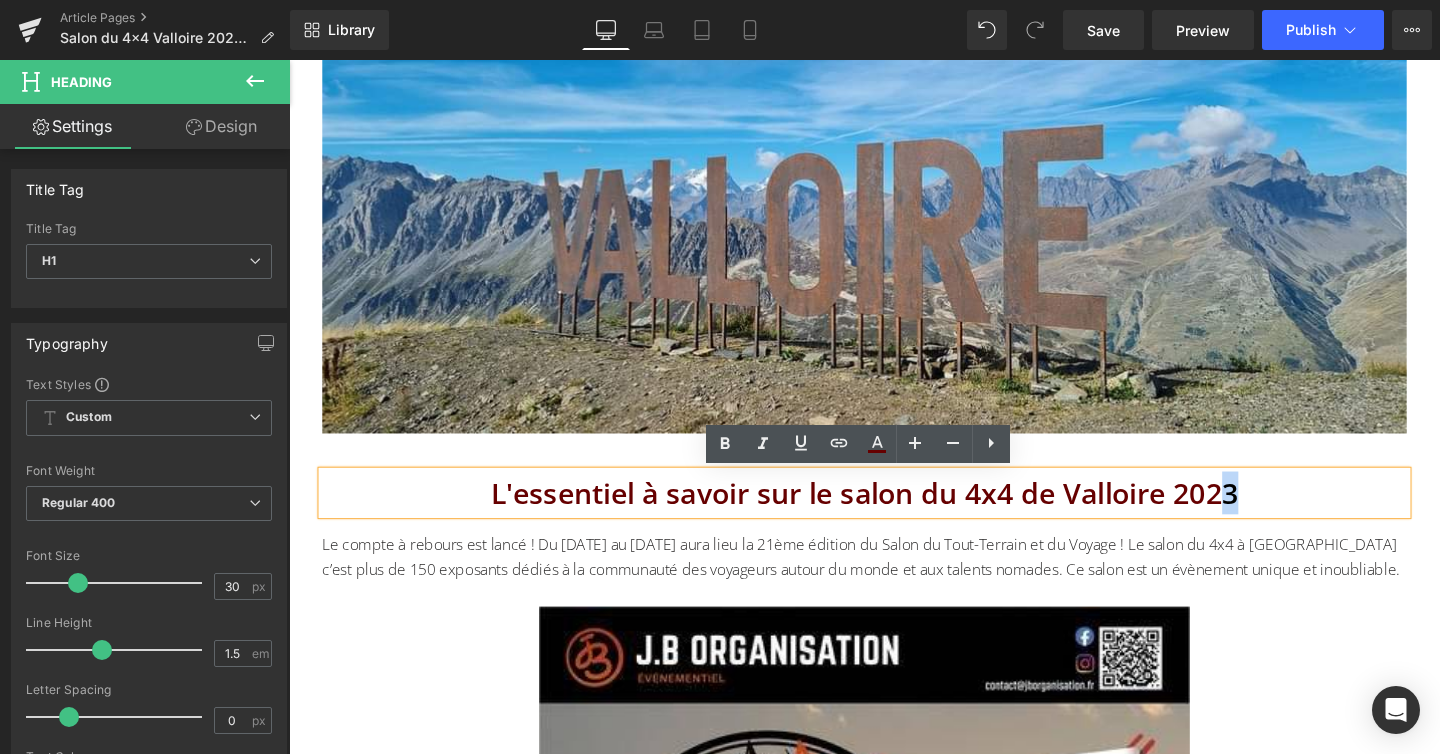 type 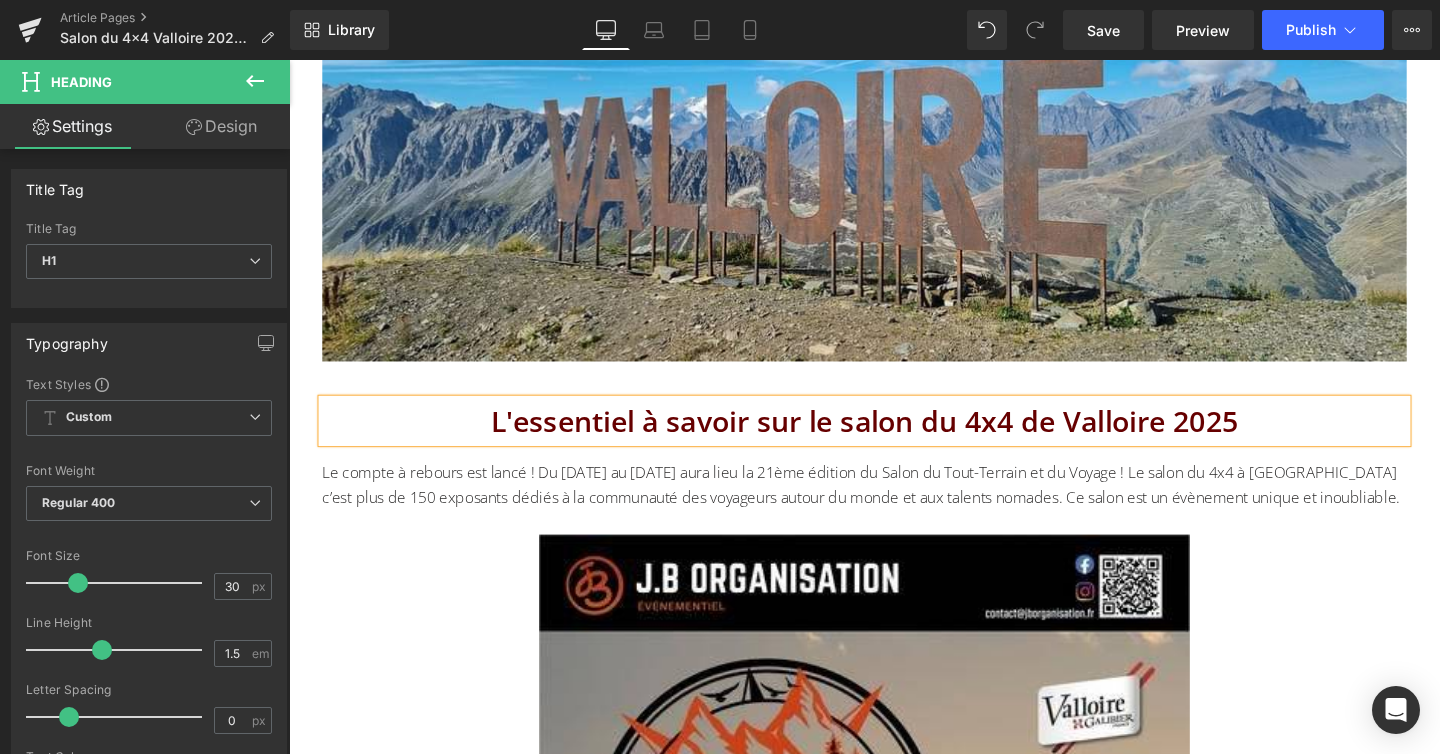 scroll, scrollTop: 381, scrollLeft: 0, axis: vertical 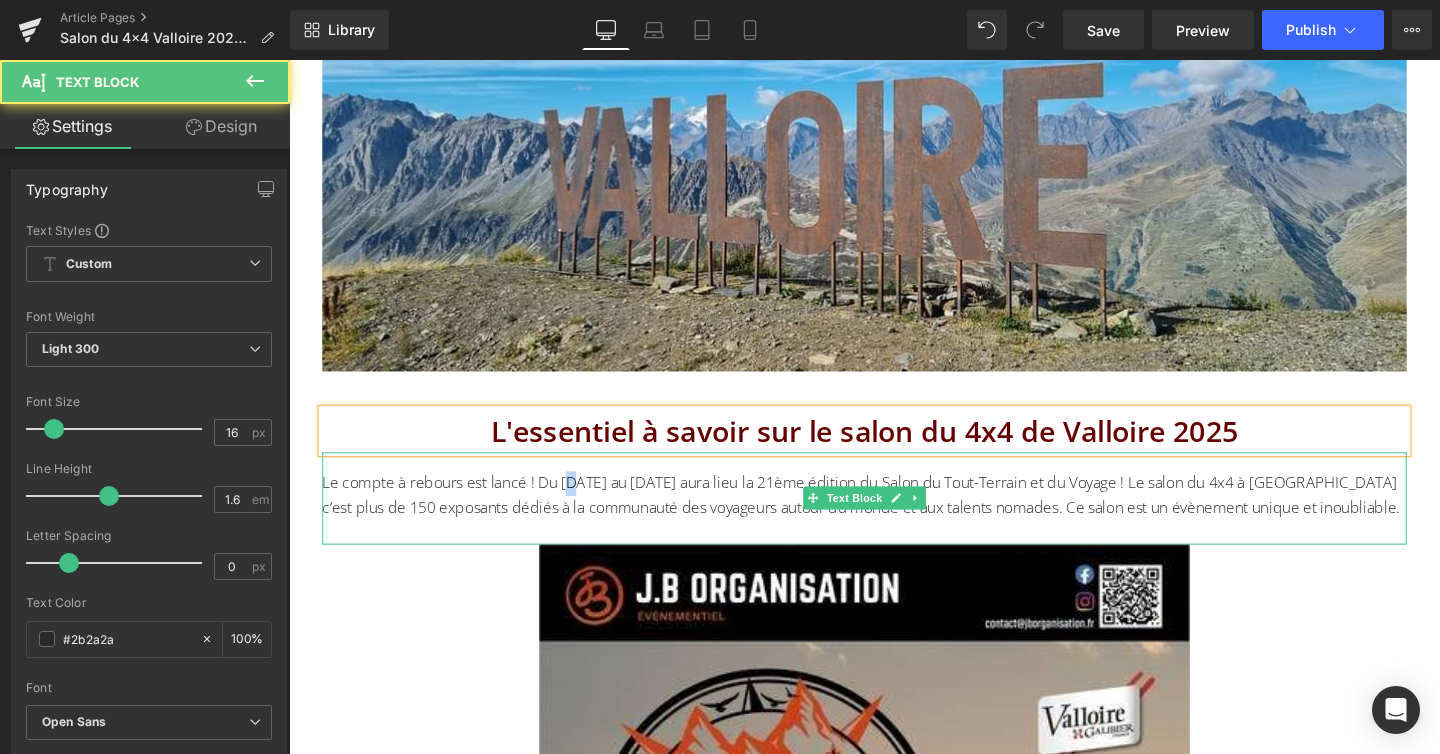 click on "Le compte à rebours est lancé ! Du 23 au 27 août 2023 aura lieu la 21ème édition du Salon du Tout-Terrain et du Voyage ! Le salon du 4x4 à Valloire c’est plus de 150 exposants dédiés à la communauté des voyageurs autour du monde et aux talents nomades. Ce salon est un évènement unique et inoubliable." at bounding box center [890, 517] 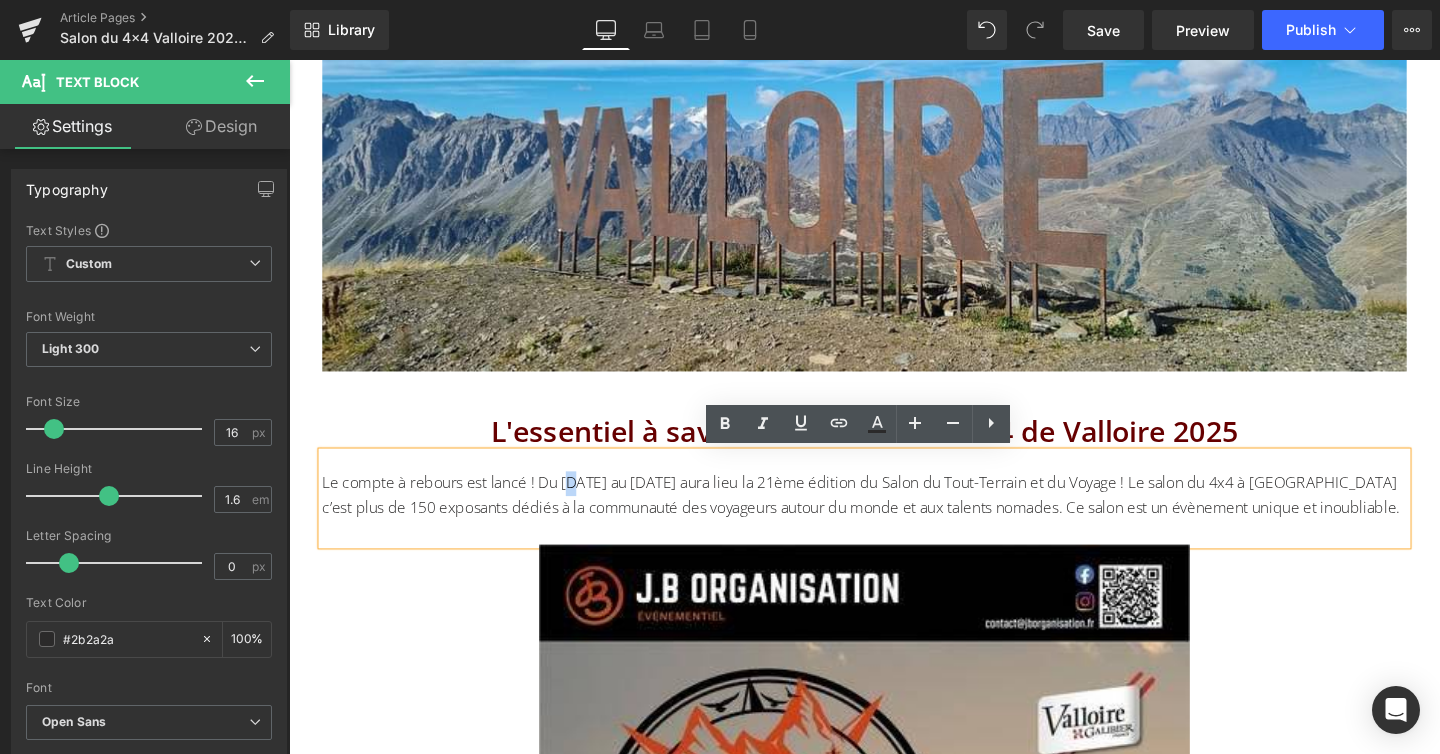 click on "Le compte à rebours est lancé ! Du 23 au 27 août 2023 aura lieu la 21ème édition du Salon du Tout-Terrain et du Voyage ! Le salon du 4x4 à Valloire c’est plus de 150 exposants dédiés à la communauté des voyageurs autour du monde et aux talents nomades. Ce salon est un évènement unique et inoubliable." at bounding box center (890, 517) 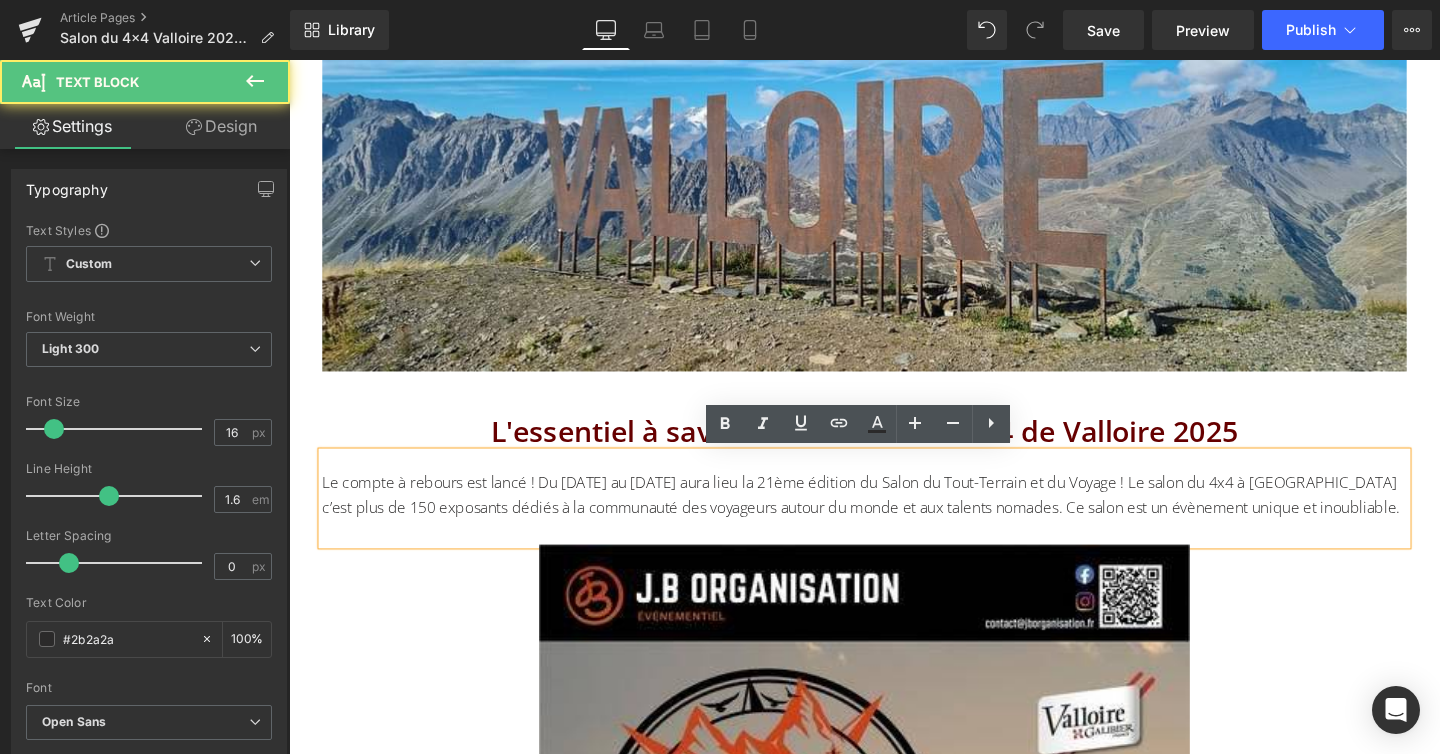 type 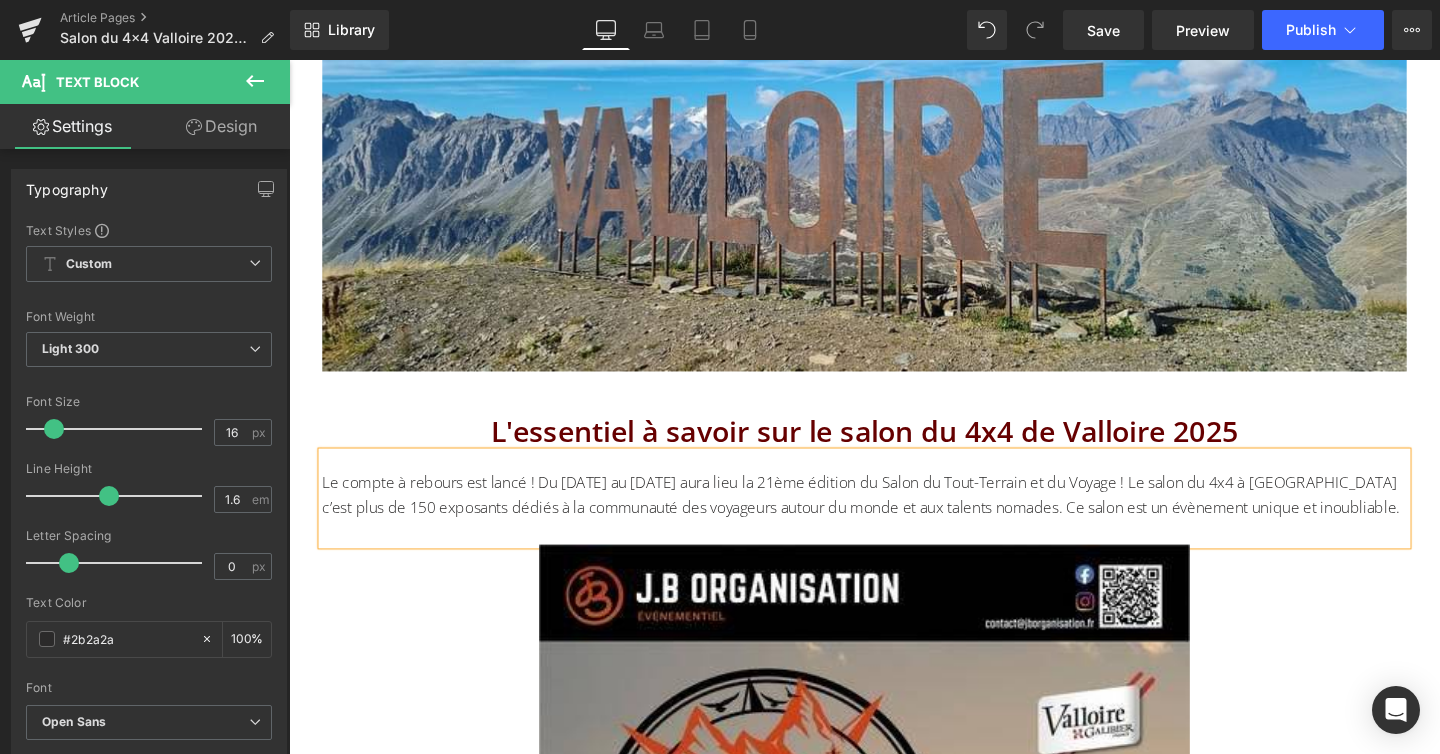 click on "Le compte à rebours est lancé ! Du 26 au 30 août 2023 aura lieu la 21ème édition du Salon du Tout-Terrain et du Voyage ! Le salon du 4x4 à Valloire c’est plus de 150 exposants dédiés à la communauté des voyageurs autour du monde et aux talents nomades. Ce salon est un évènement unique et inoubliable." at bounding box center [890, 517] 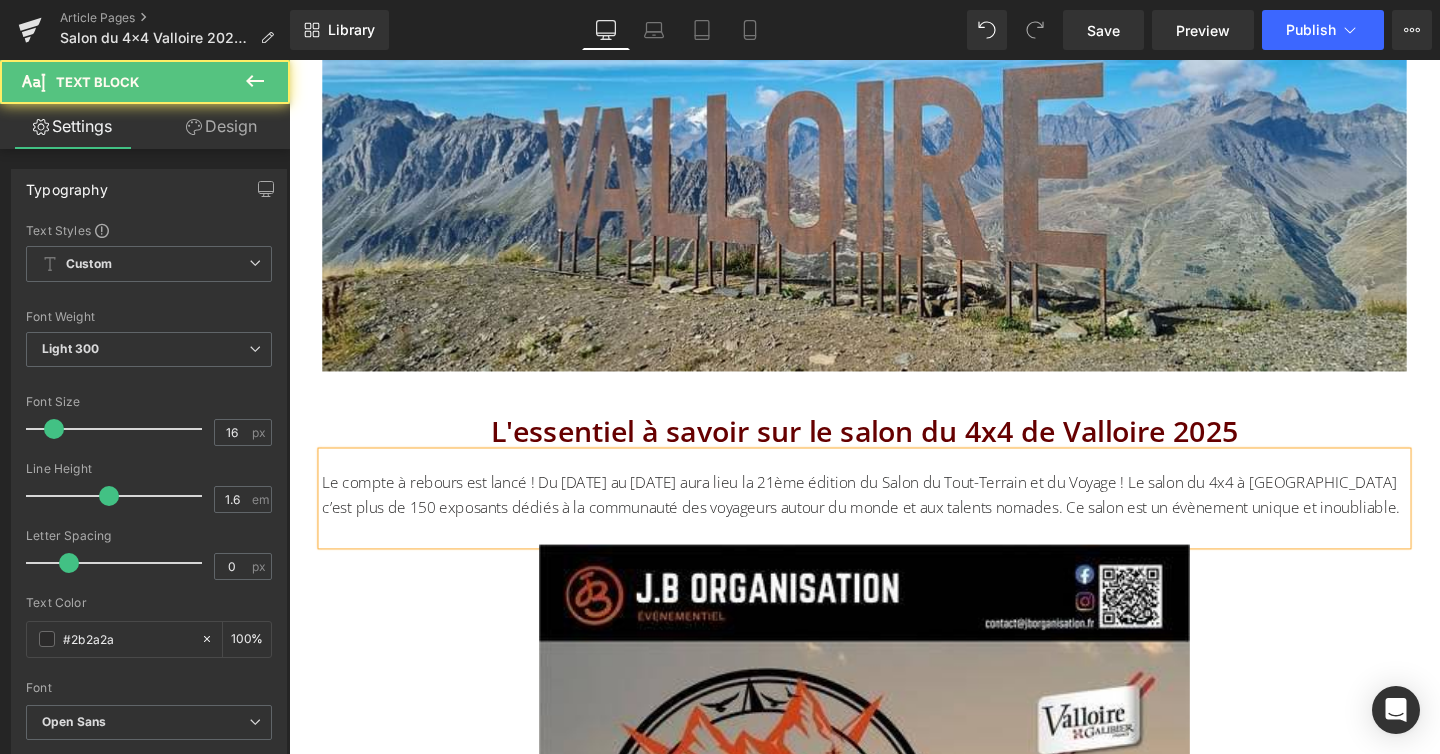 click on "Le compte à rebours est lancé ! Du 26 au 30 août 2025 aura lieu la 21ème édition du Salon du Tout-Terrain et du Voyage ! Le salon du 4x4 à Valloire c’est plus de 150 exposants dédiés à la communauté des voyageurs autour du monde et aux talents nomades. Ce salon est un évènement unique et inoubliable." at bounding box center [890, 517] 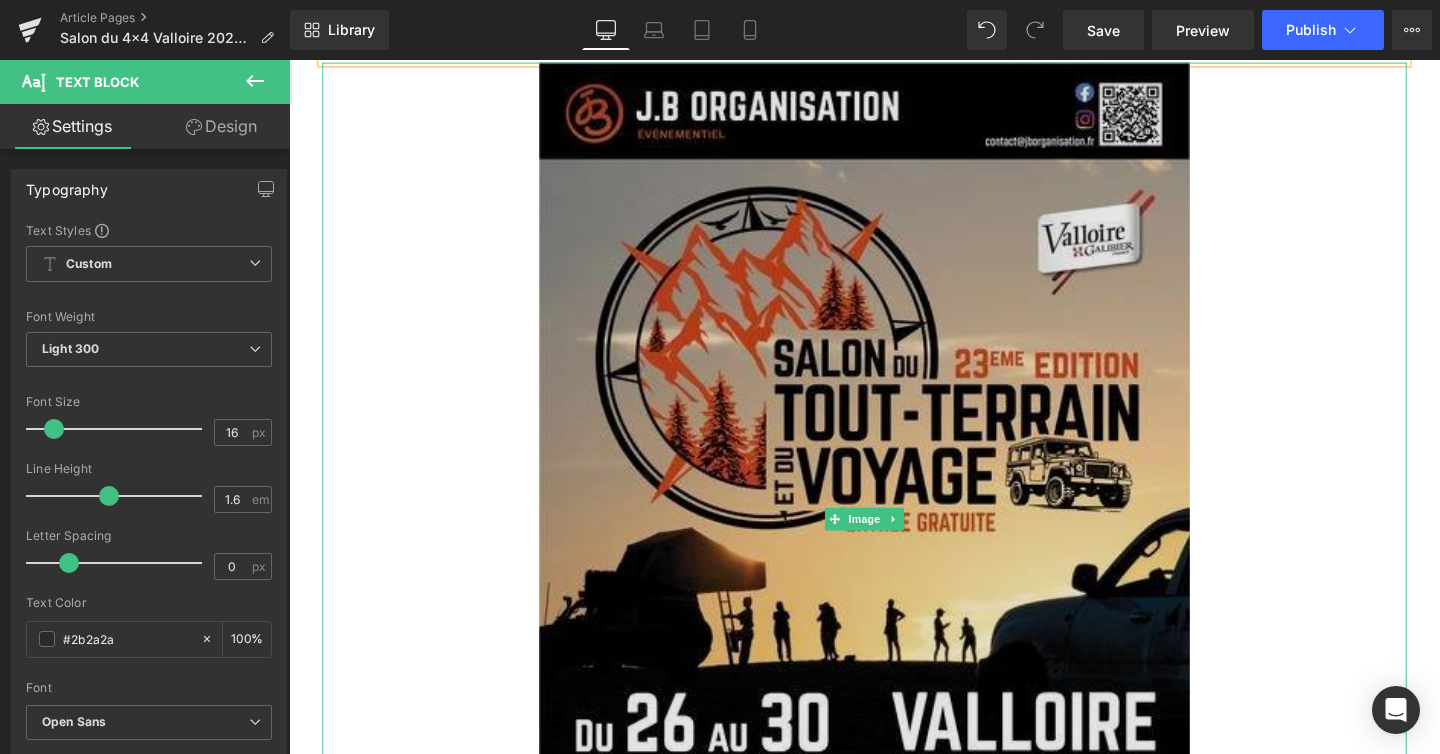 scroll, scrollTop: 936, scrollLeft: 0, axis: vertical 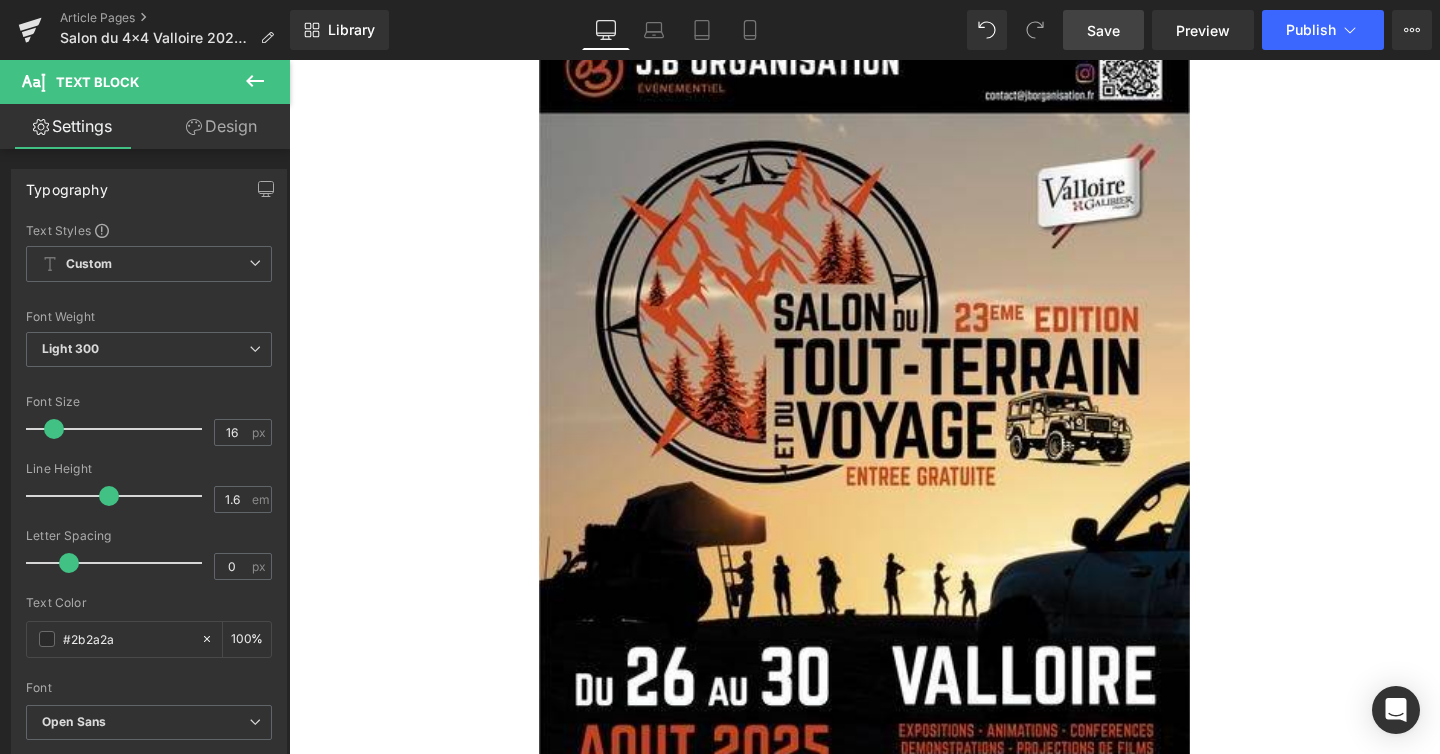 click on "Save" at bounding box center [1103, 30] 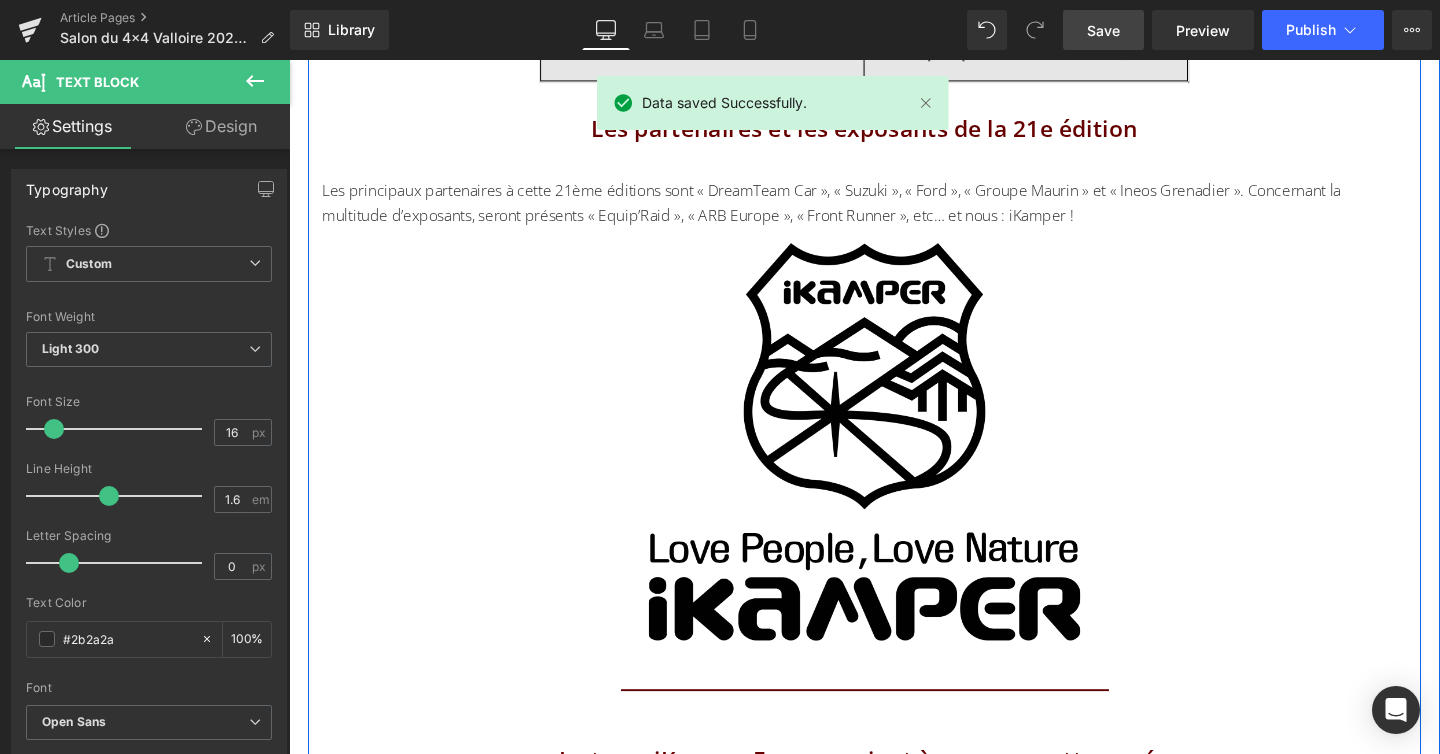 scroll, scrollTop: 3458, scrollLeft: 0, axis: vertical 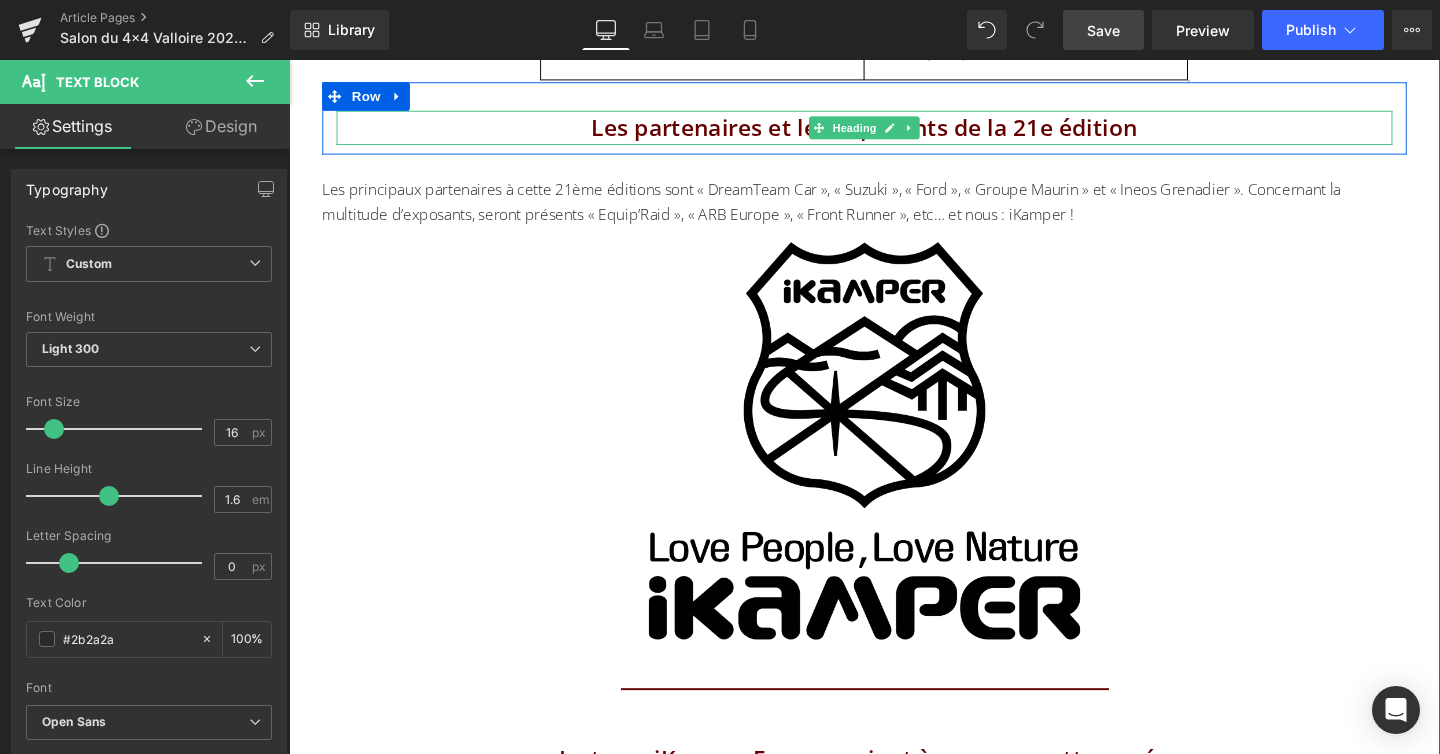 click on "Les partenaires et les exposants de la 21e édition" at bounding box center [894, 131] 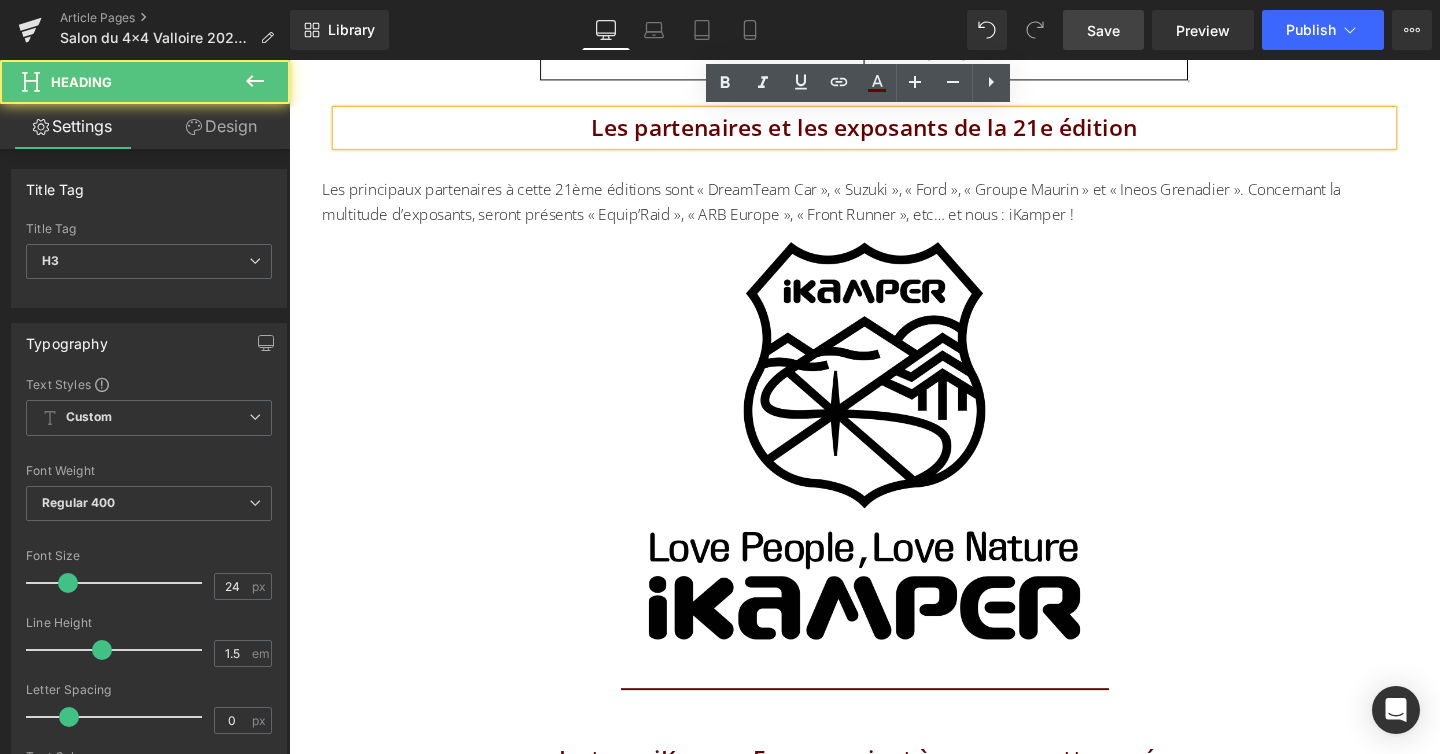 type 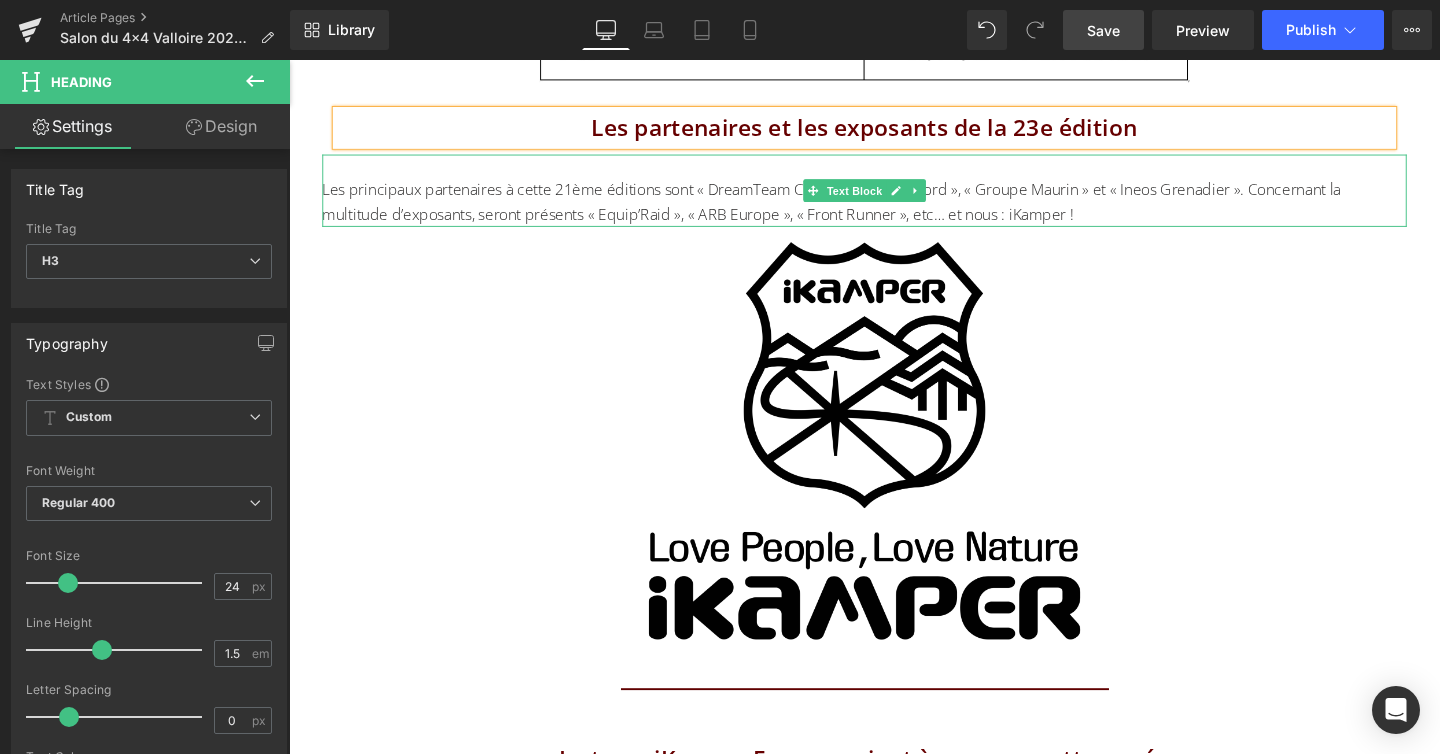 click on "Les principaux partenaires à cette 21ème éditions sont « DreamTeam Car », « Suzuki », « Ford », « Groupe Maurin » et « Ineos Grenadier ». Concernant la multitude d’exposants, seront présents « Equip’Raid », « ARB Europe », « Front Runner », etc… et nous : iKamper !" at bounding box center [894, 197] 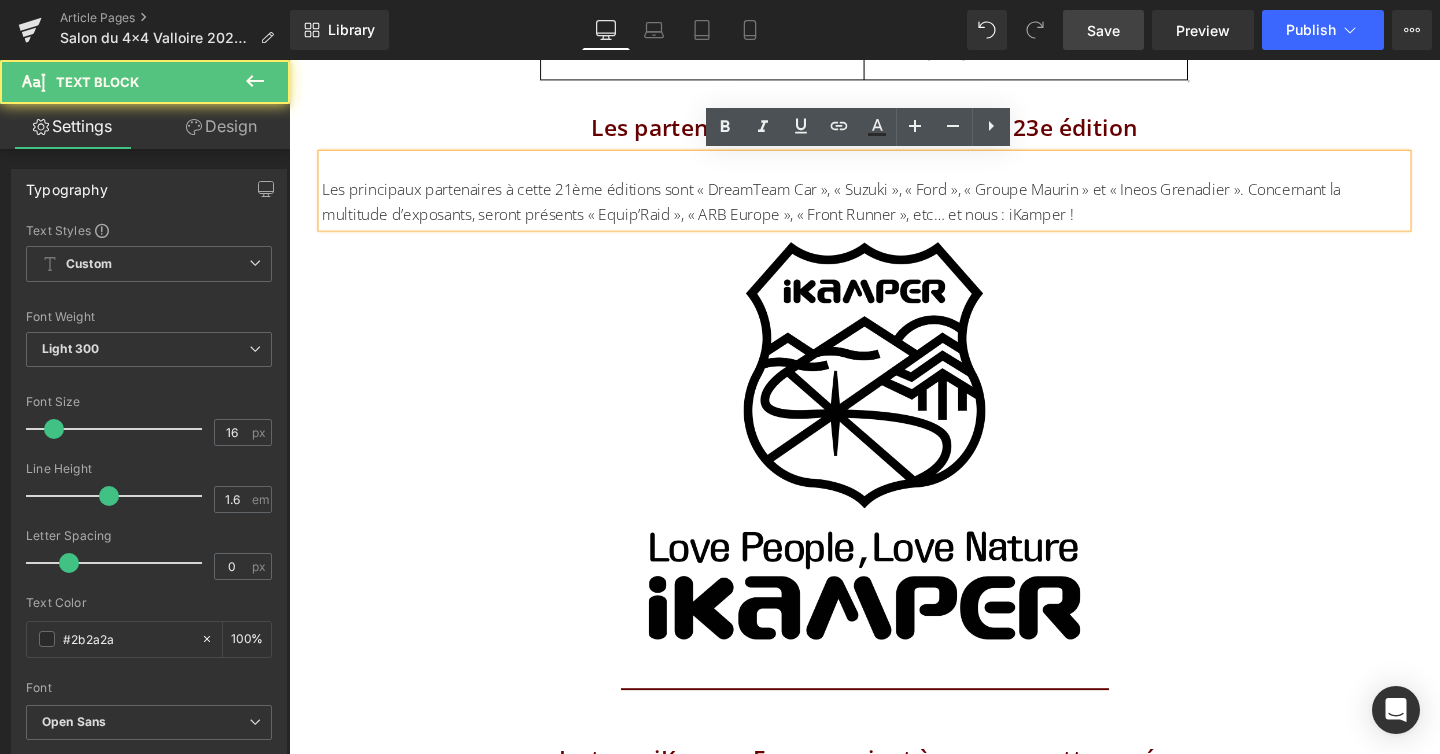type 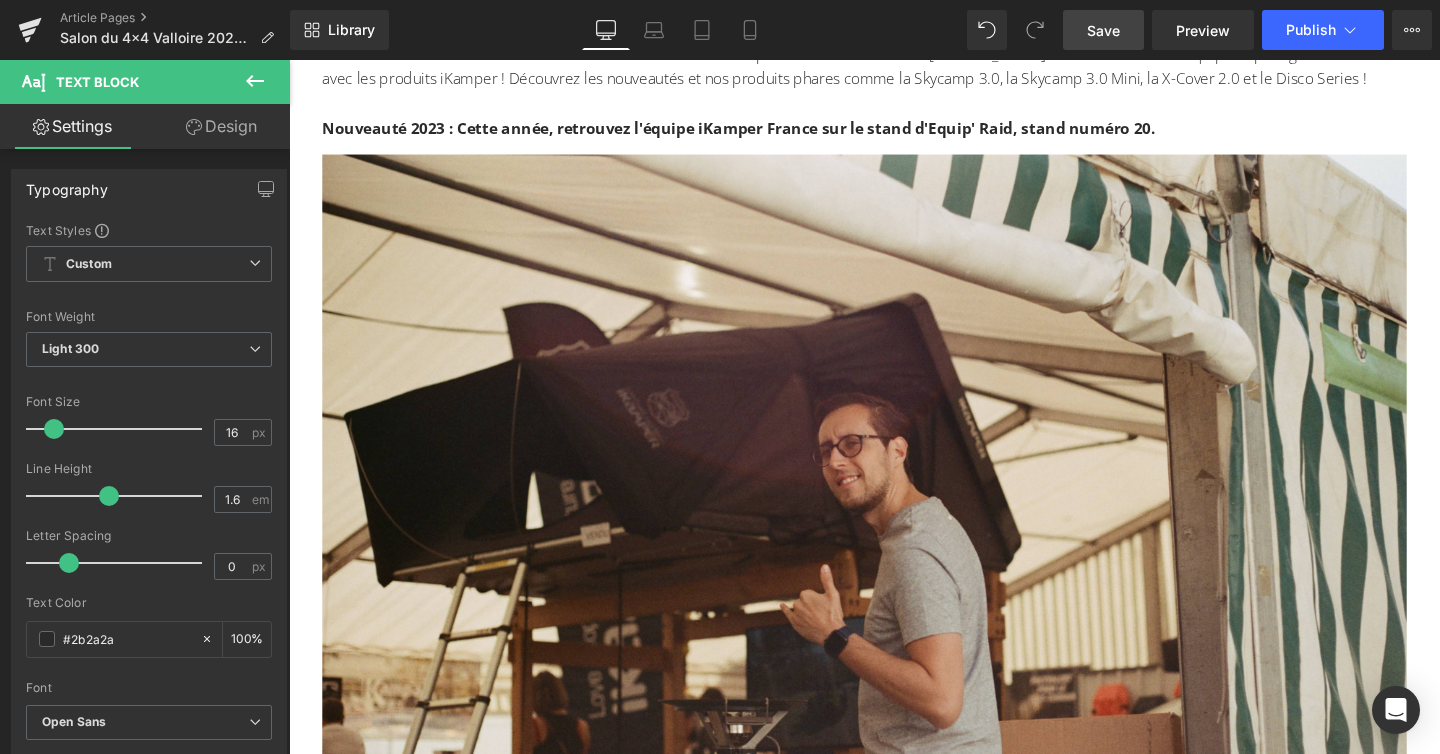 scroll, scrollTop: 4328, scrollLeft: 0, axis: vertical 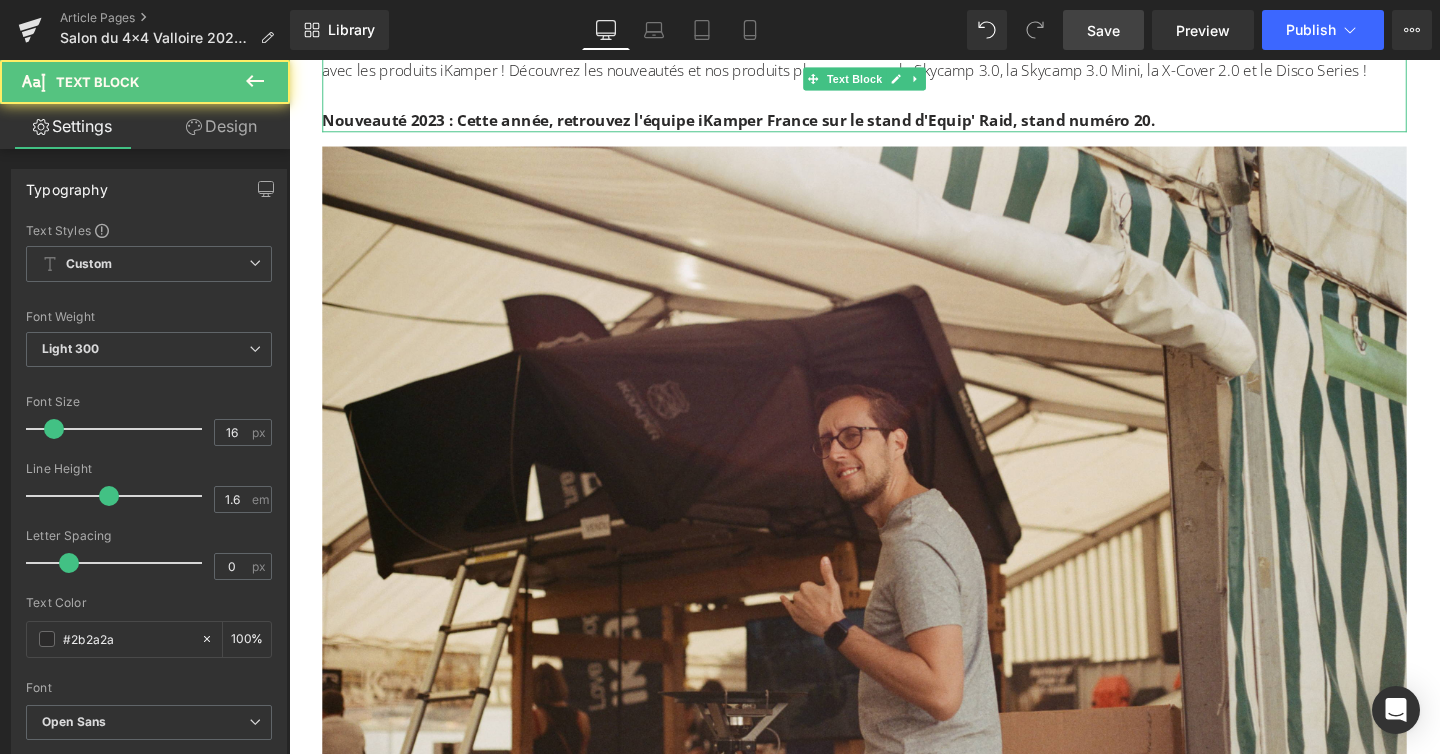 click on "Nouveauté 2023 : Cette année, retrouvez l'équipe iKamper France sur le stand d'Equip' Raid, stand numéro 20." at bounding box center [762, 123] 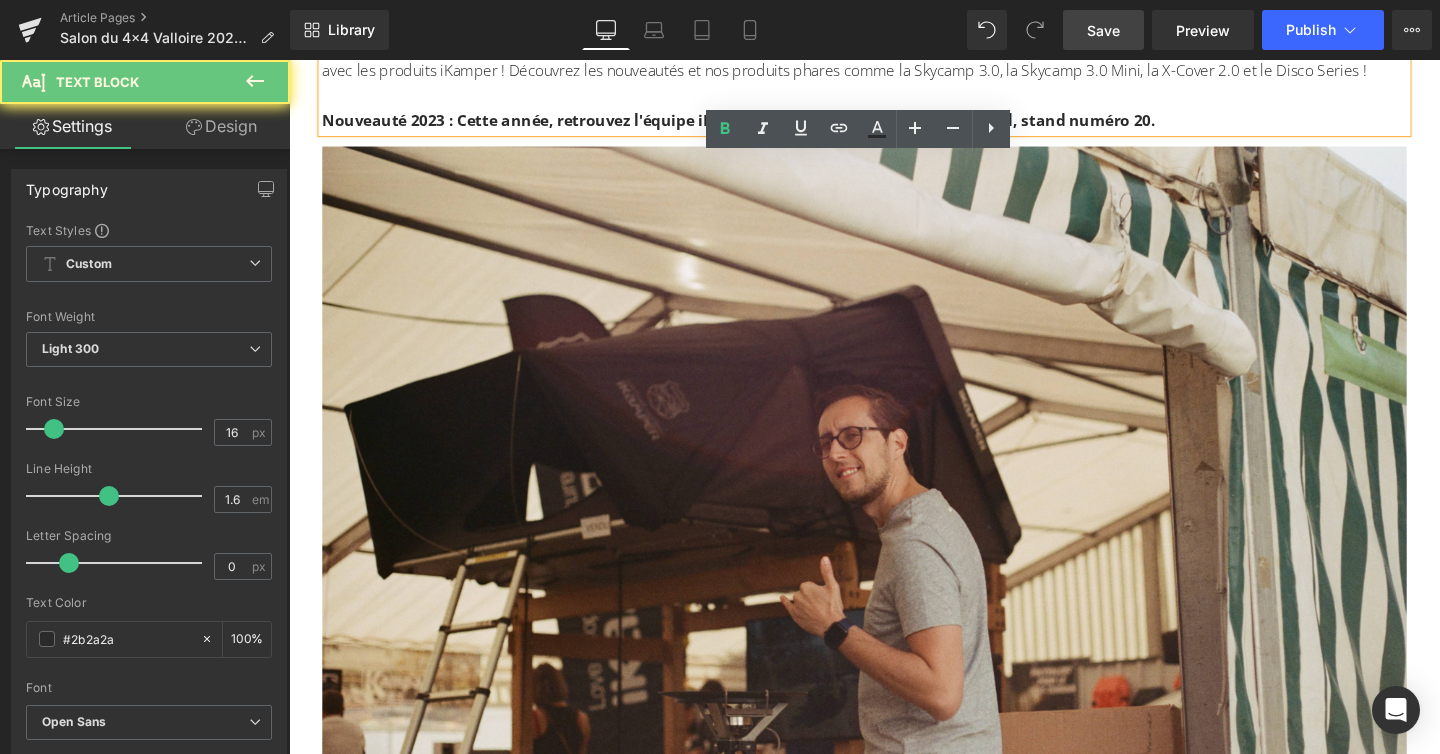 click on "Nouveauté 2023 : Cette année, retrouvez l'équipe iKamper France sur le stand d'Equip' Raid, stand numéro 20." at bounding box center (762, 123) 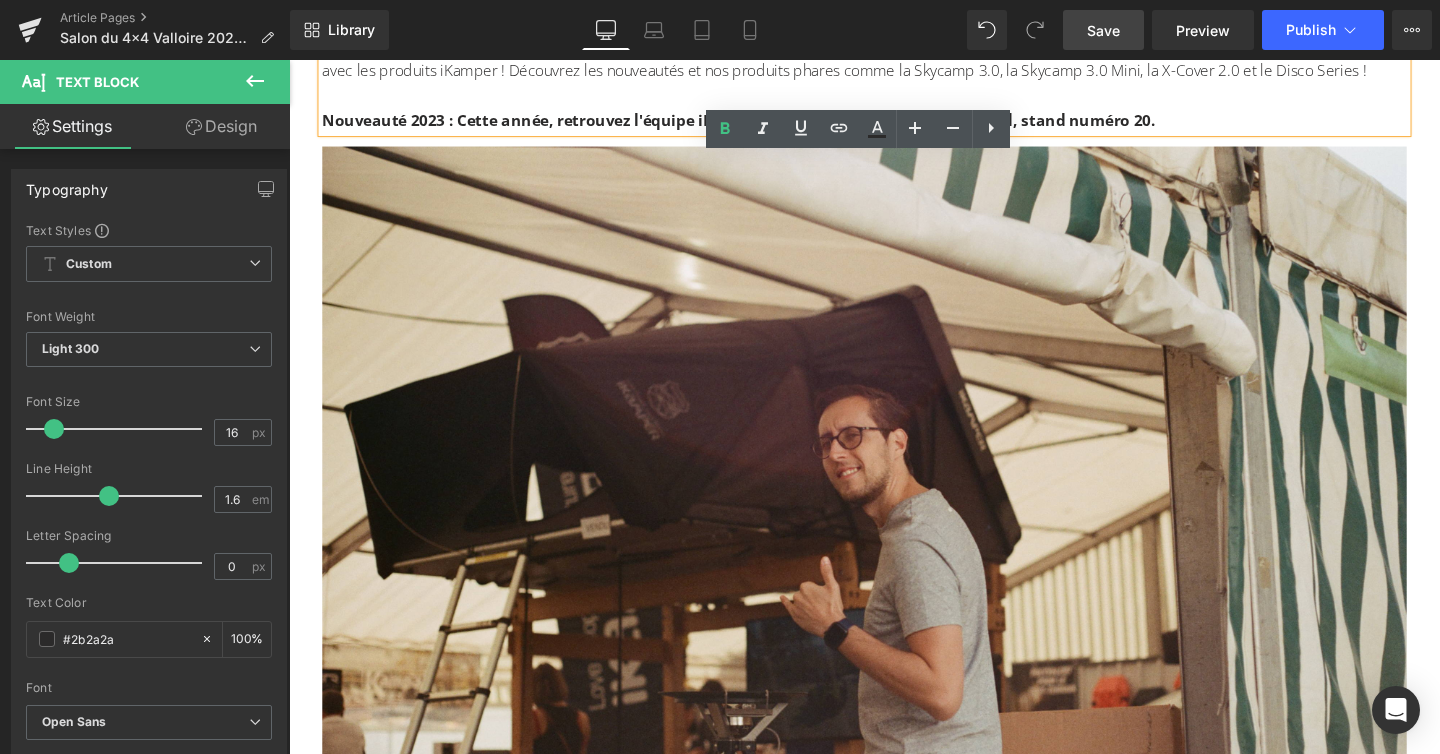 type 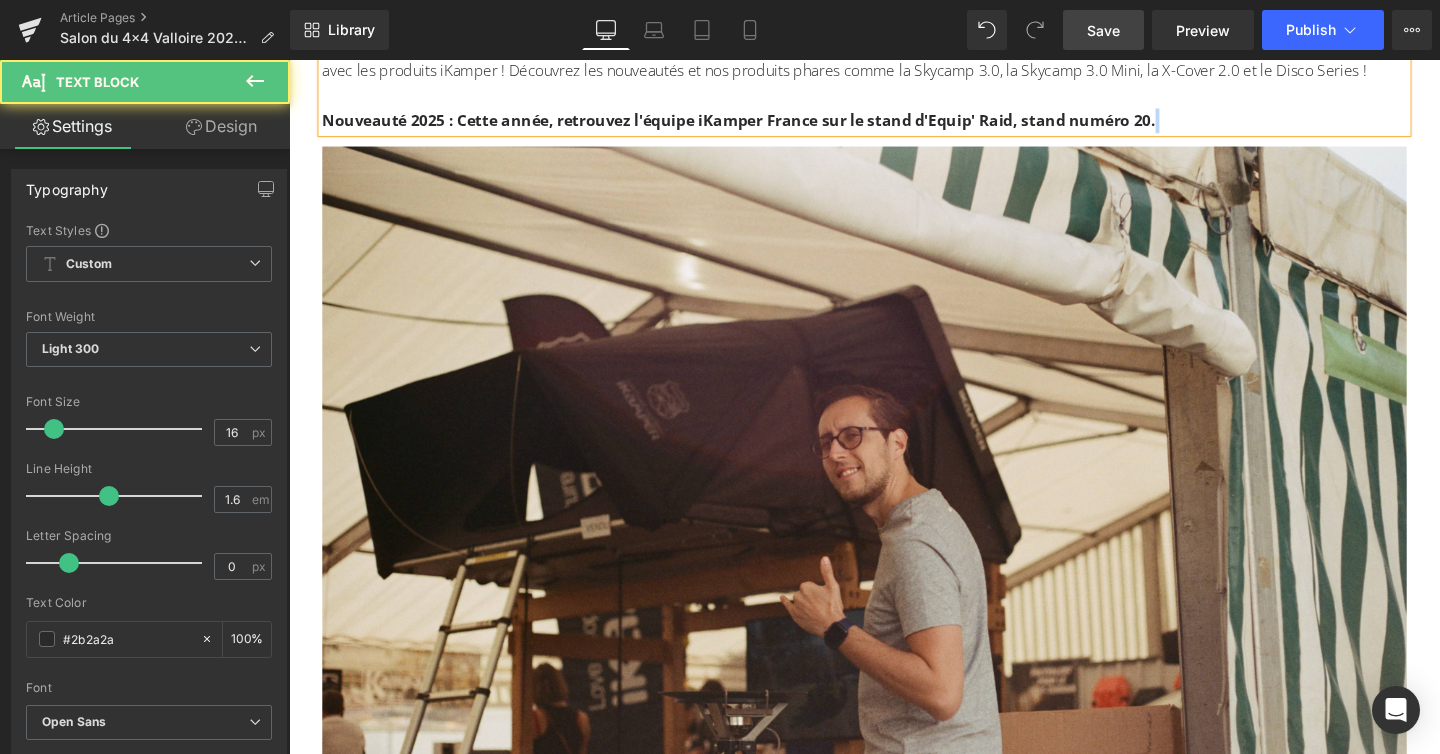drag, startPoint x: 1214, startPoint y: 126, endPoint x: 1199, endPoint y: 126, distance: 15 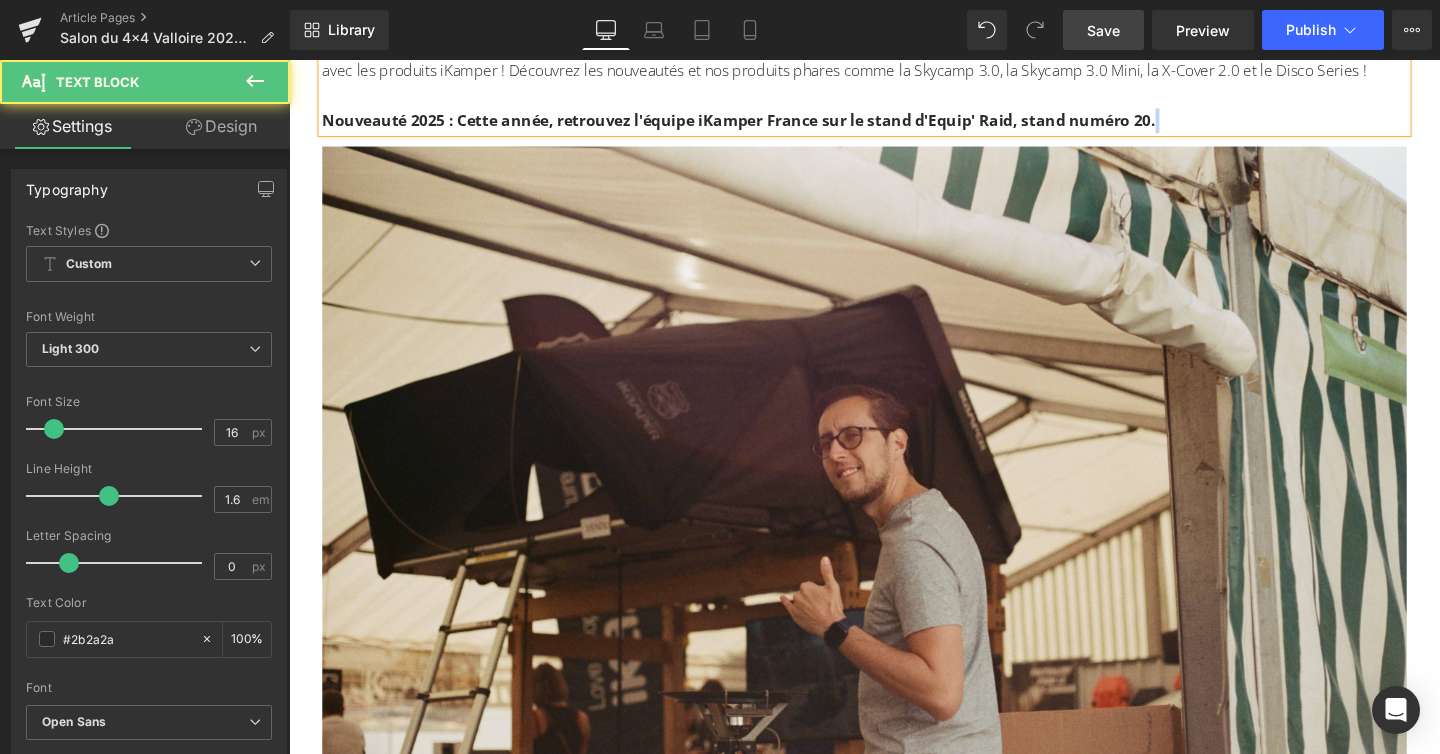 click on "Nouveauté 2025 : Cette année, retrouvez l'équipe iKamper France sur le stand d'Equip' Raid, stand numéro 20." at bounding box center (894, 124) 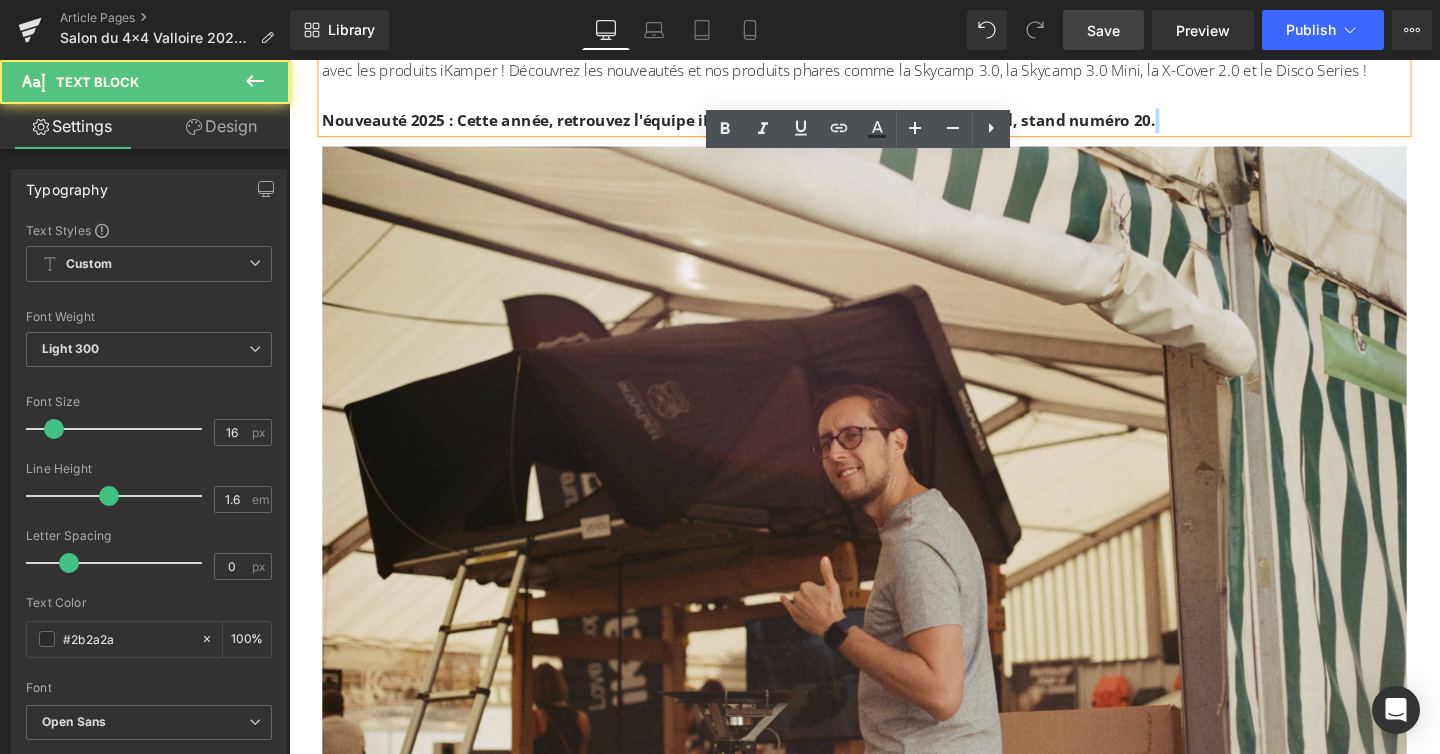 click on "Nouveauté 2025 : Cette année, retrouvez l'équipe iKamper France sur le stand d'Equip' Raid, stand numéro 20." at bounding box center [894, 124] 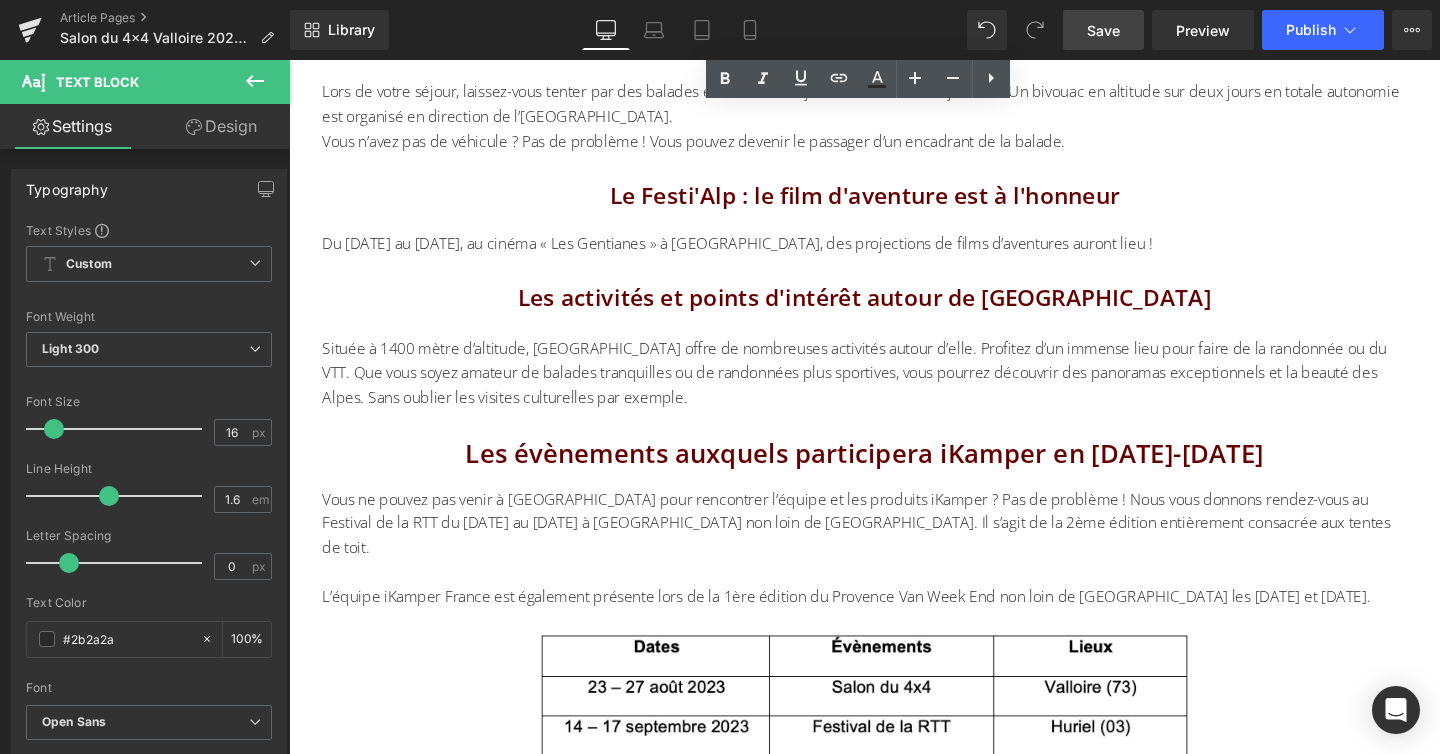 scroll, scrollTop: 6812, scrollLeft: 0, axis: vertical 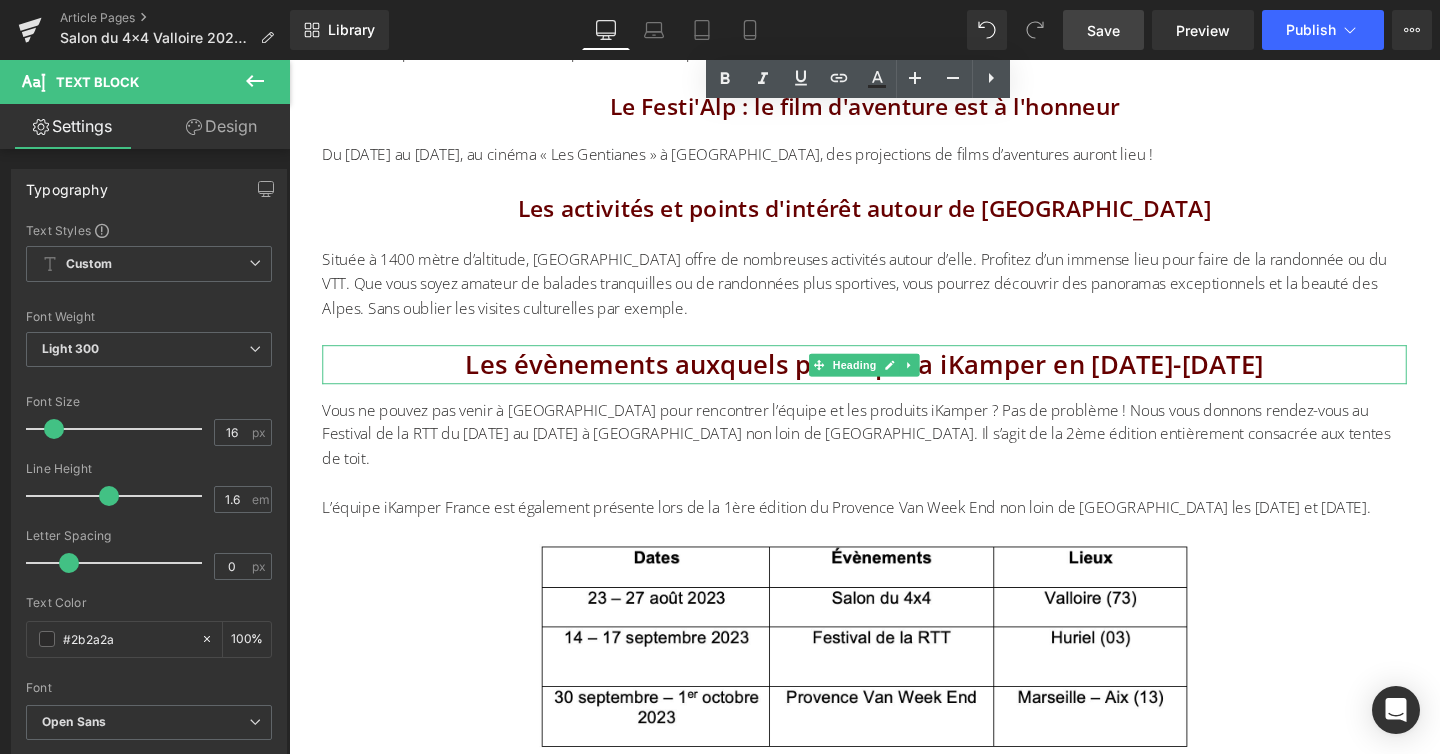 click on "Les évènements auxquels participera iKamper en 2023-2024" at bounding box center [894, 380] 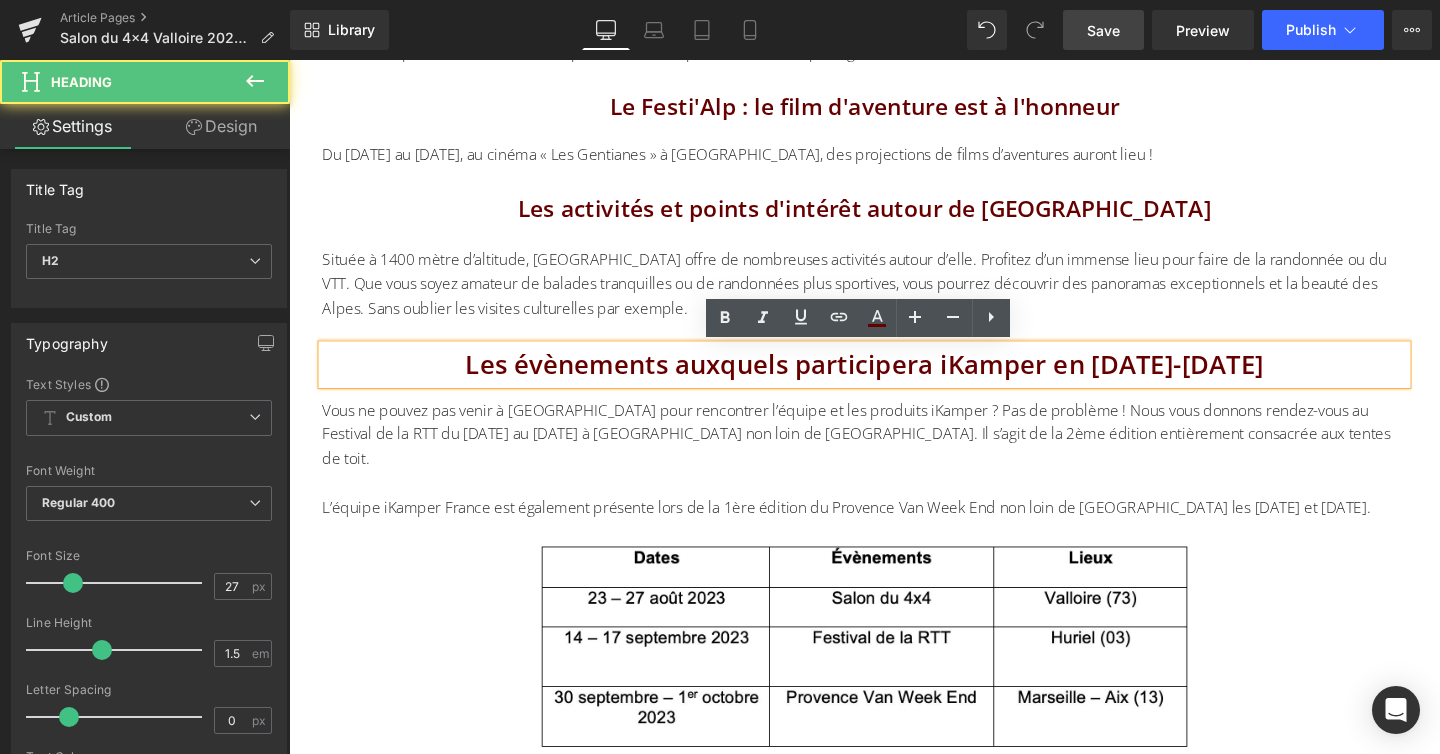 click on "Les évènements auxquels participera iKamper en 2023-2024" at bounding box center [894, 380] 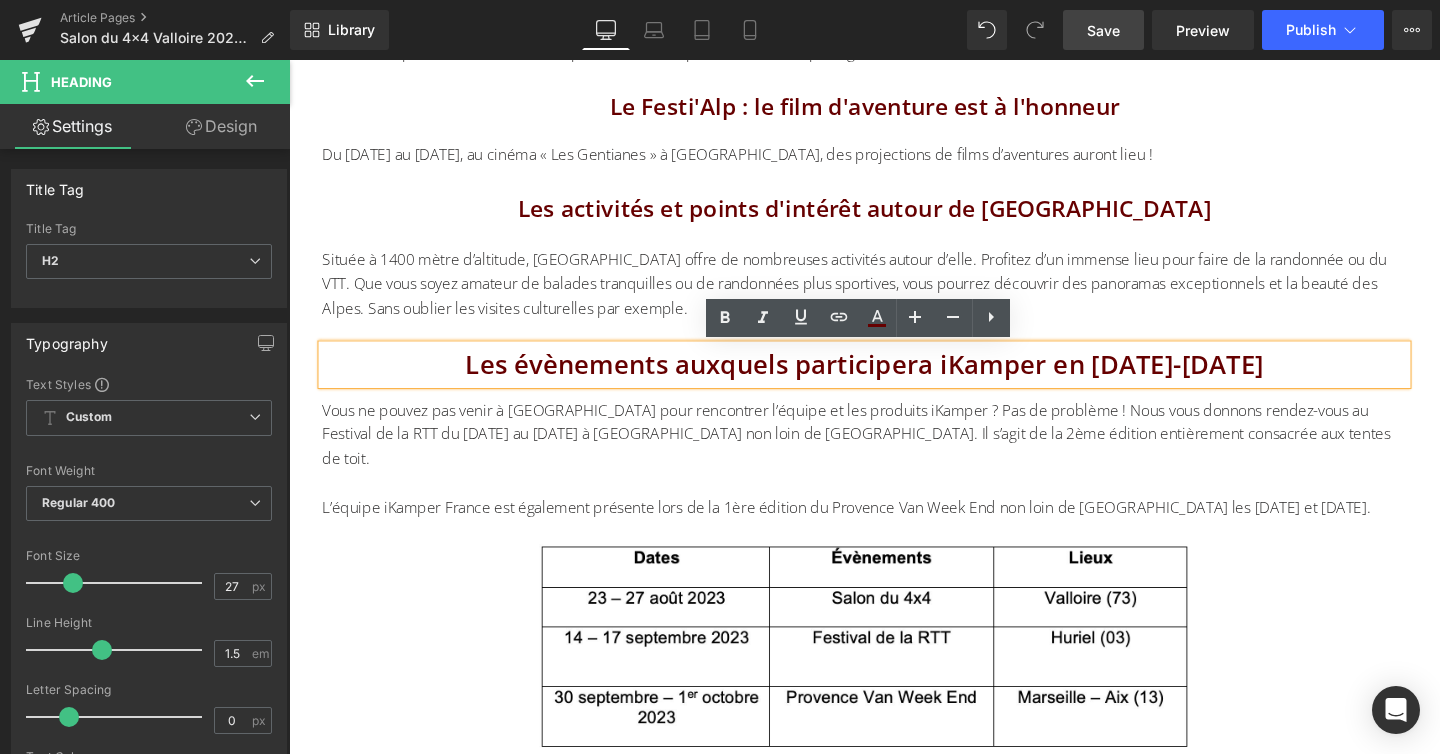 type 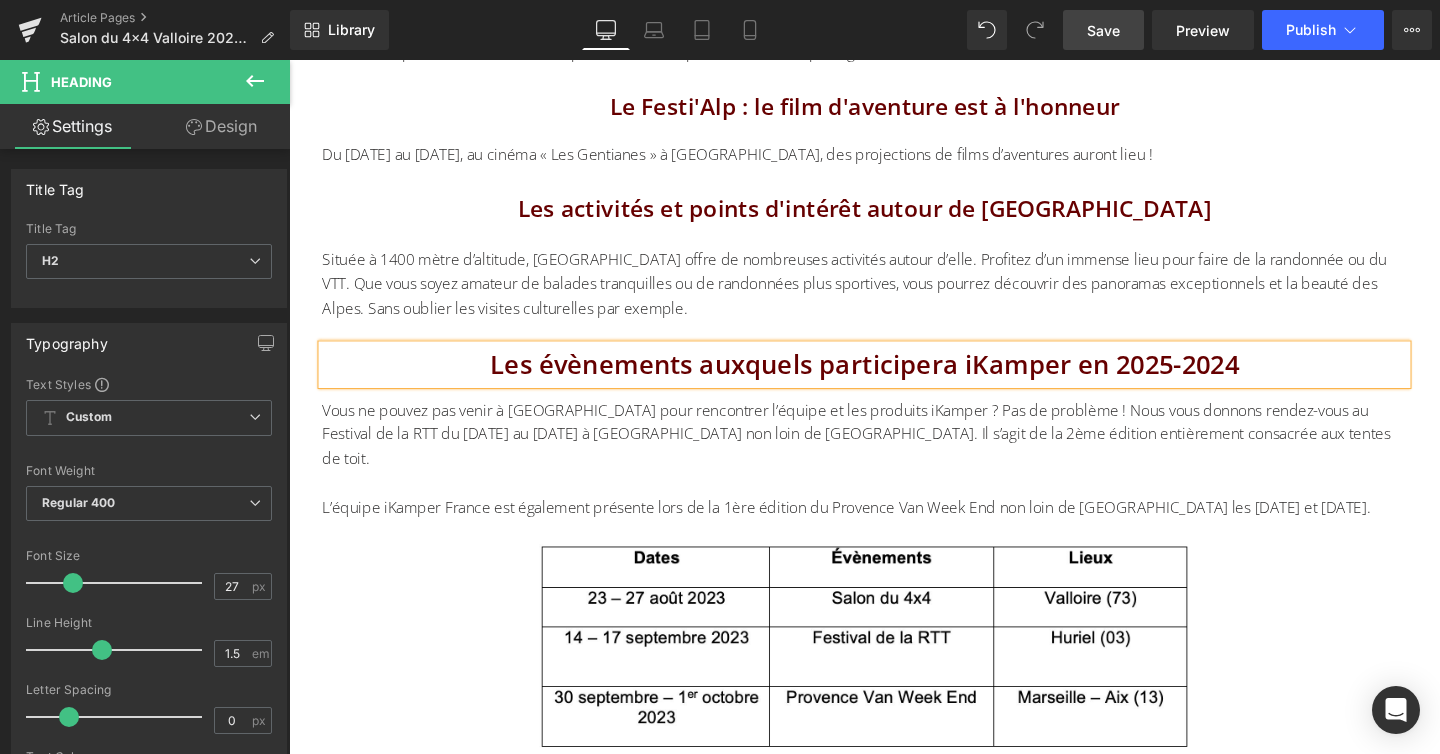 click on "Les évènements auxquels participera iKamper en 2025-2024" at bounding box center (894, 380) 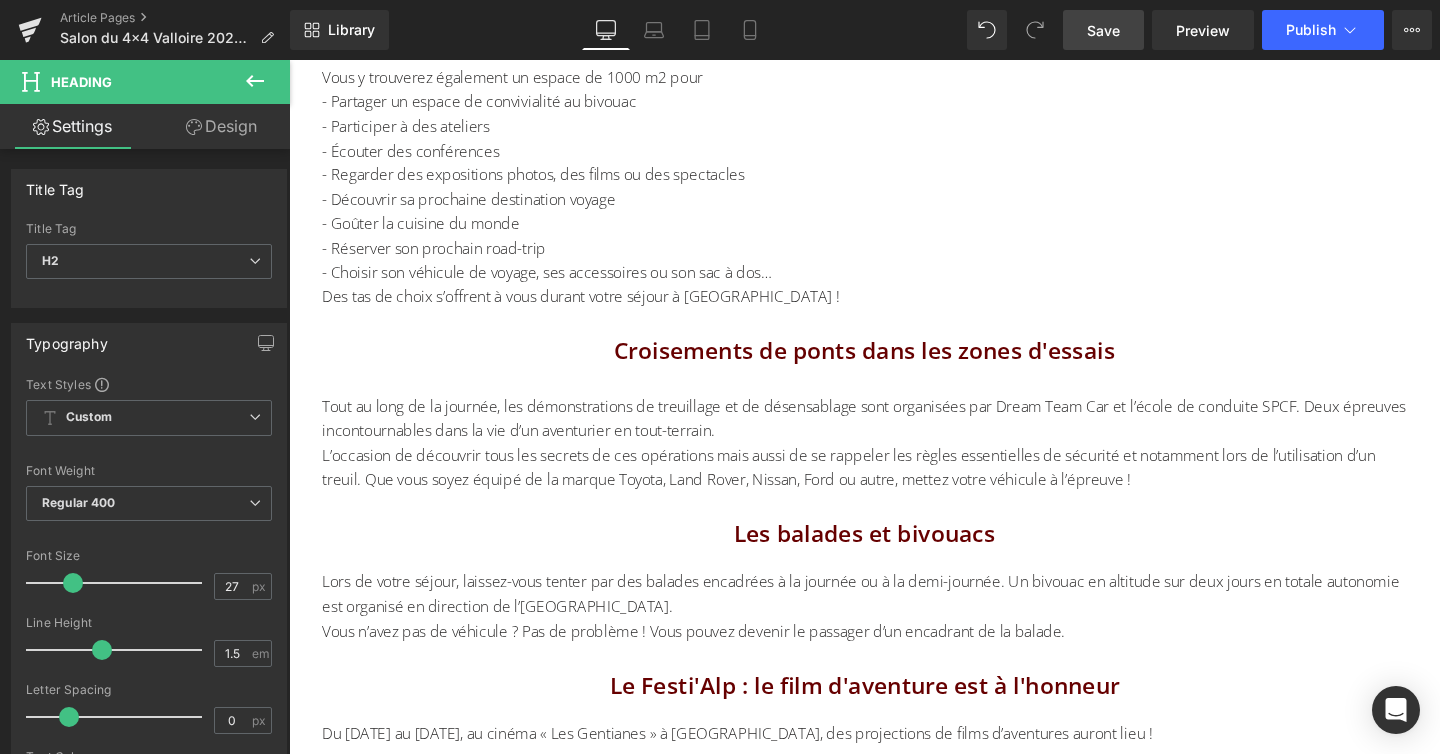 scroll, scrollTop: 5120, scrollLeft: 0, axis: vertical 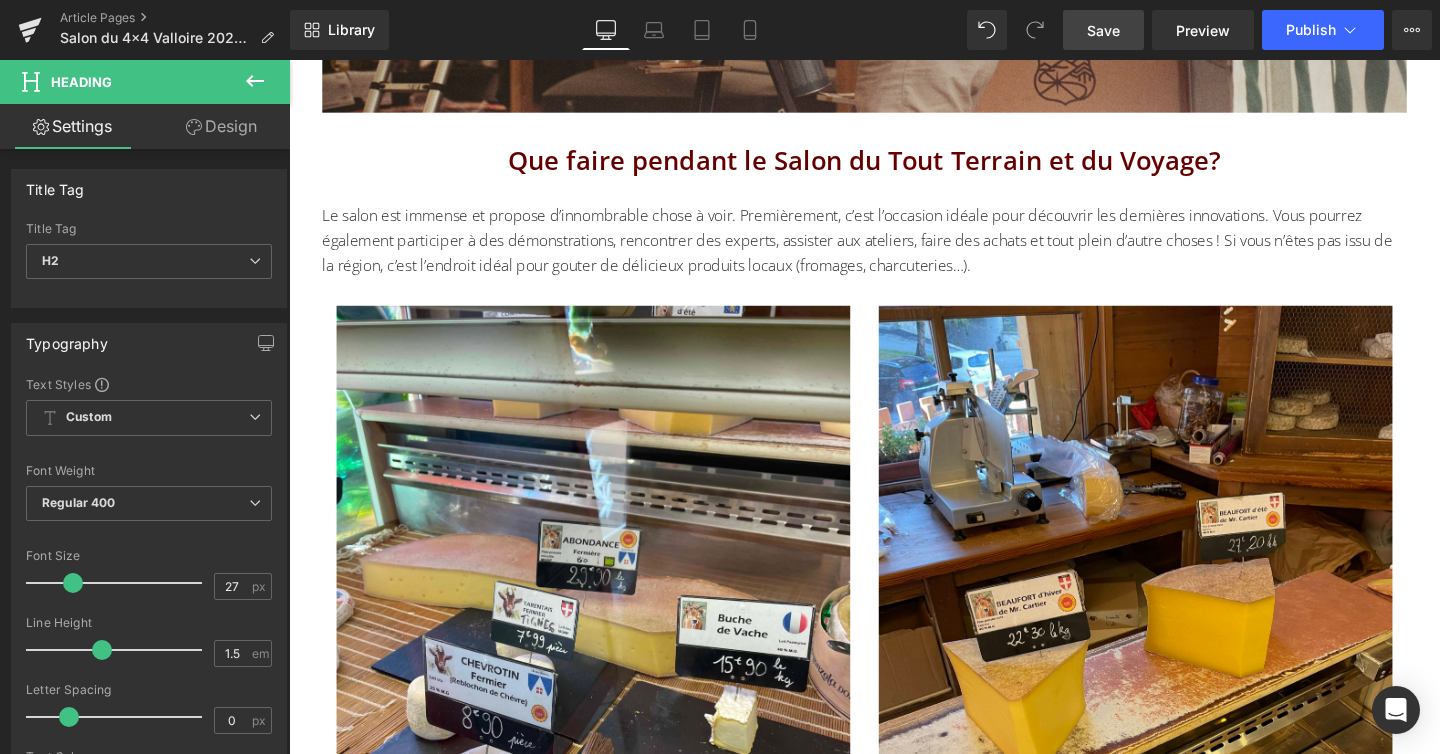 click on "Save" at bounding box center [1103, 30] 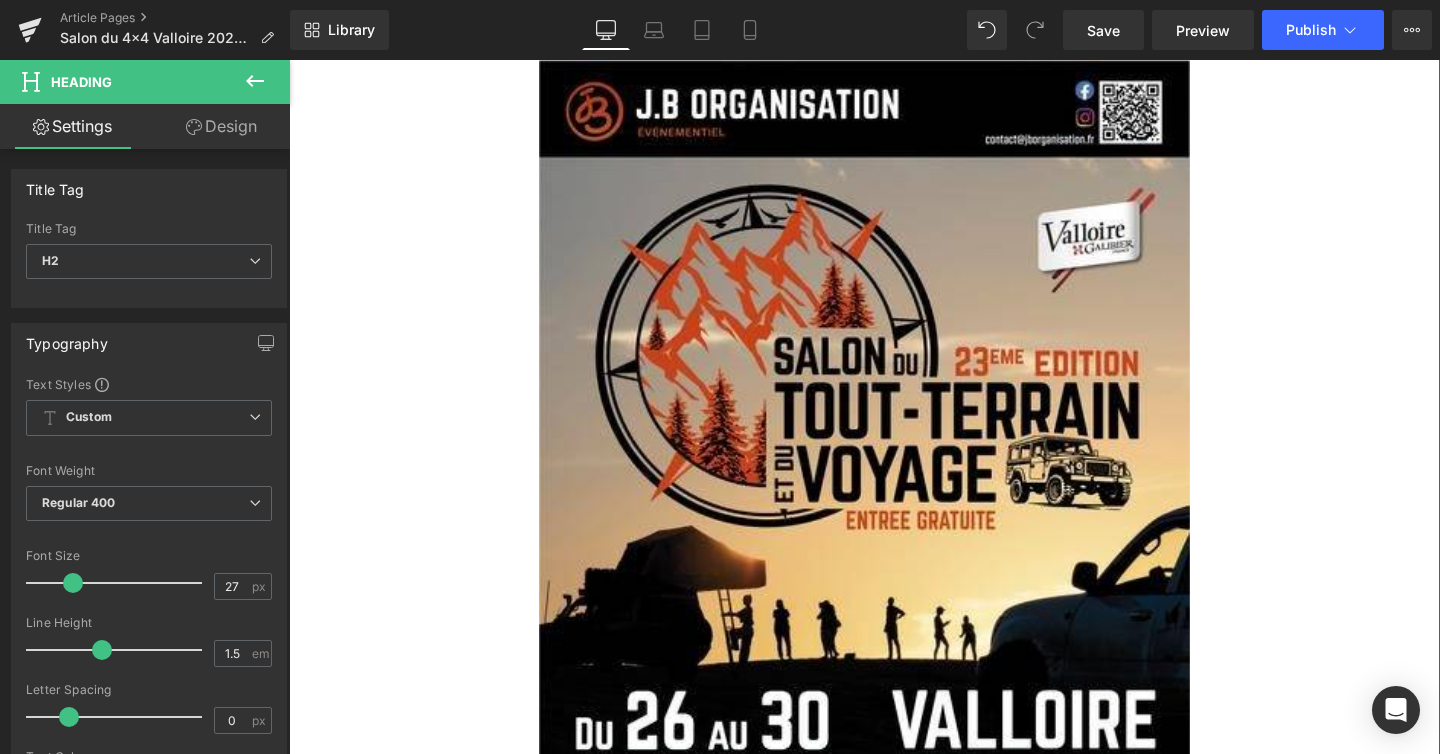 scroll, scrollTop: 890, scrollLeft: 0, axis: vertical 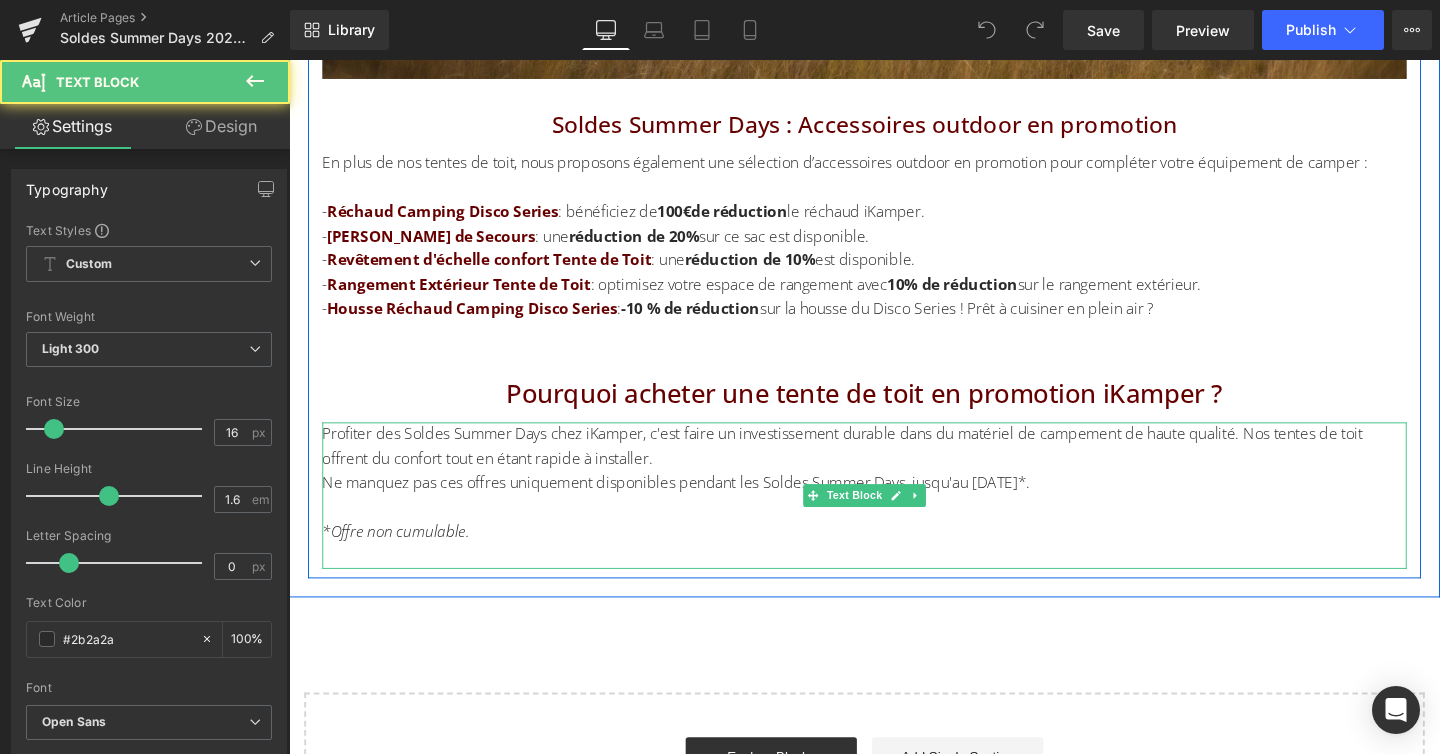click on "Ne manquez pas ces offres uniquement disponibles pendant les Soldes Summer Days, jusqu'au [DATE]*." at bounding box center [894, 505] 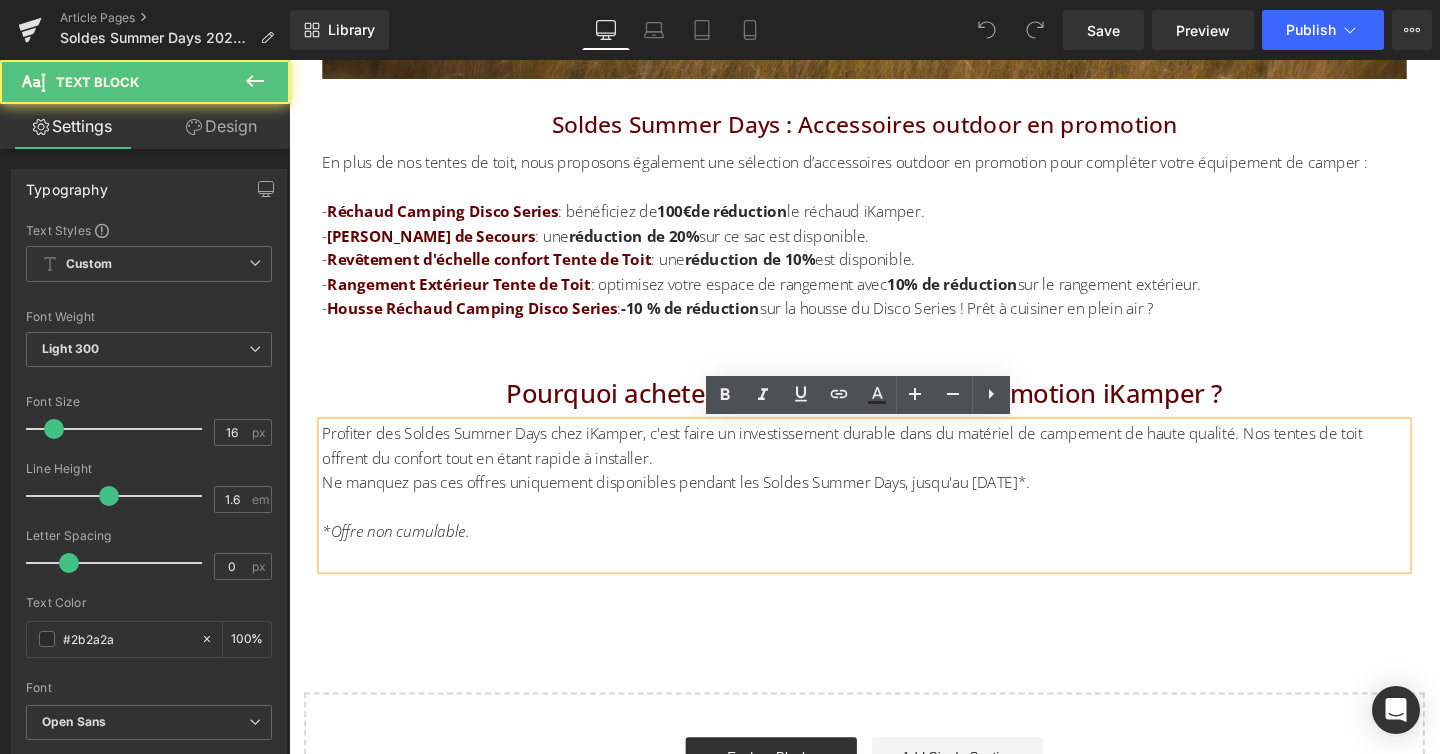 click on "Ne manquez pas ces offres uniquement disponibles pendant les Soldes Summer Days, jusqu'au [DATE]*." at bounding box center (894, 505) 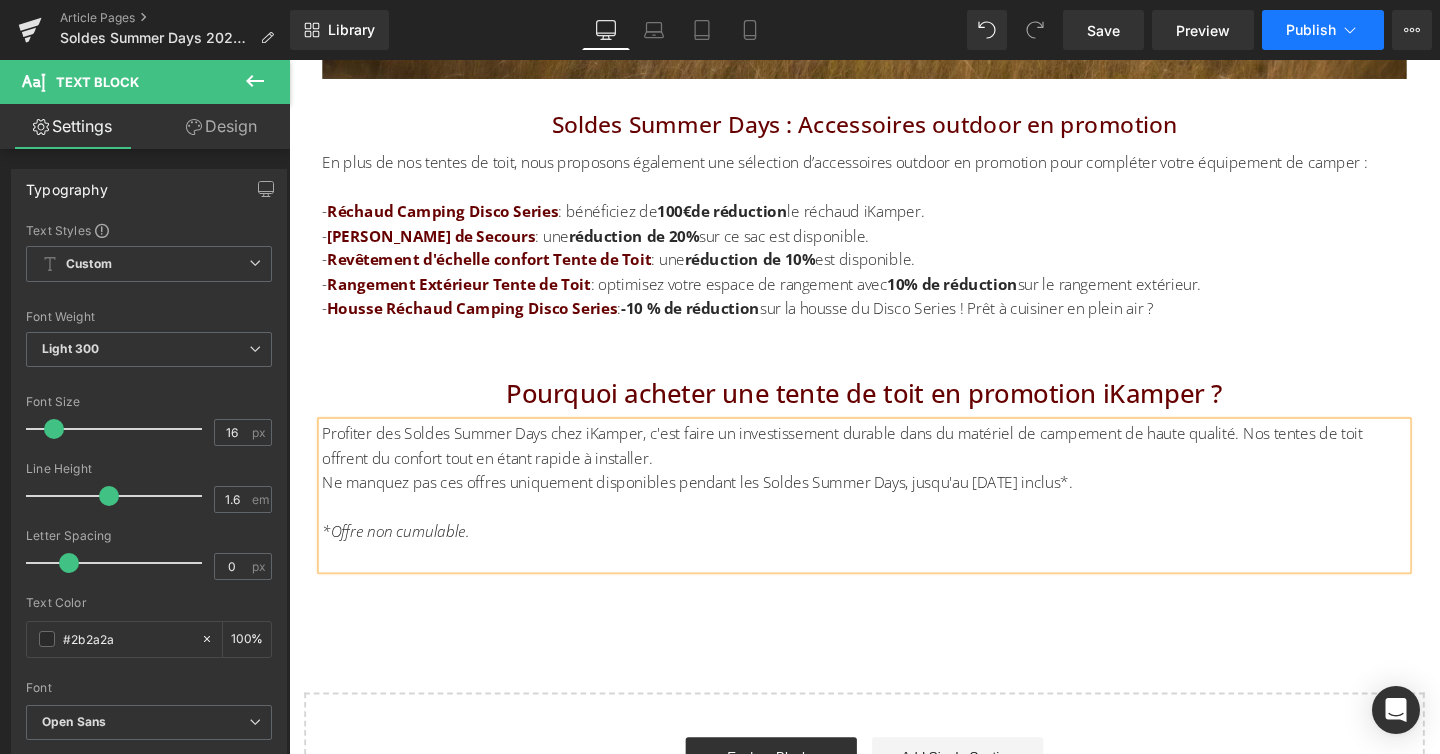 click 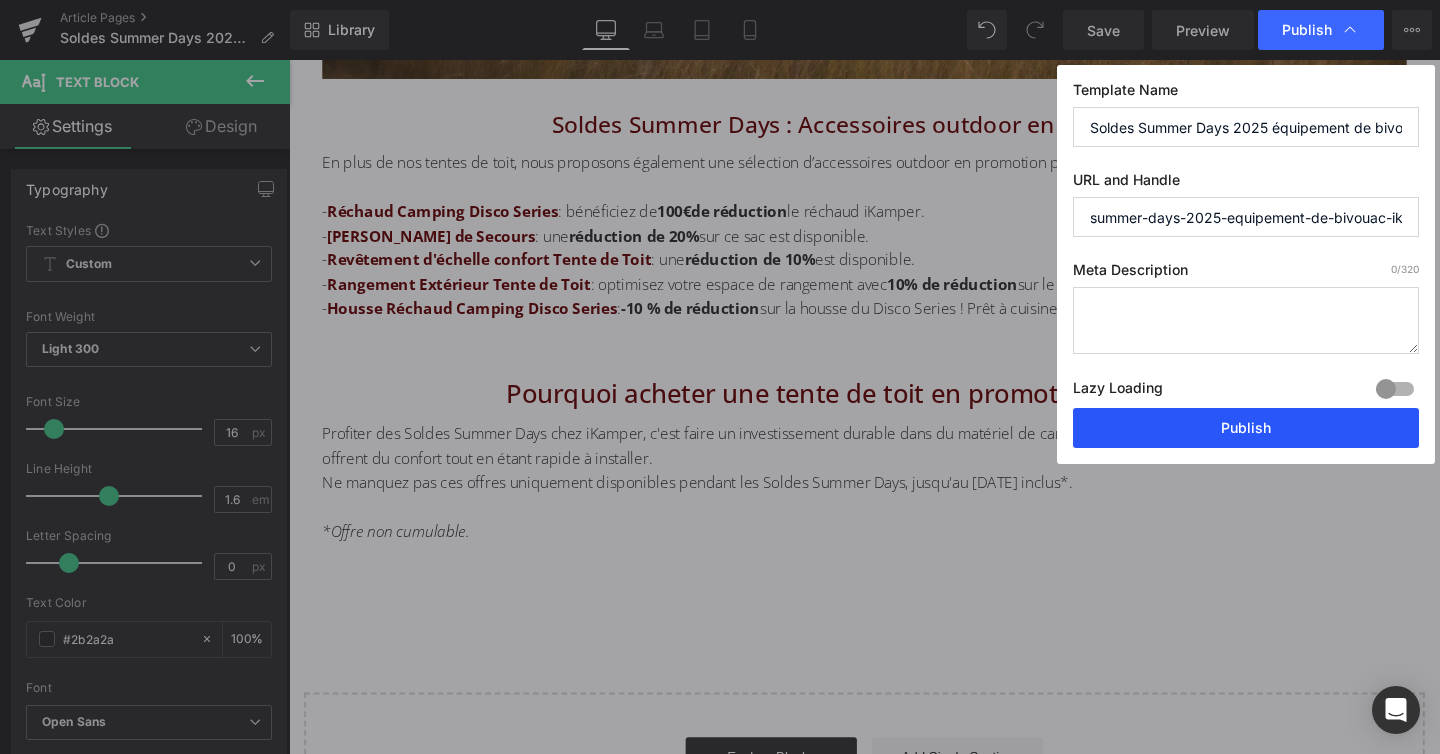 drag, startPoint x: 1267, startPoint y: 420, endPoint x: 1028, endPoint y: 379, distance: 242.49124 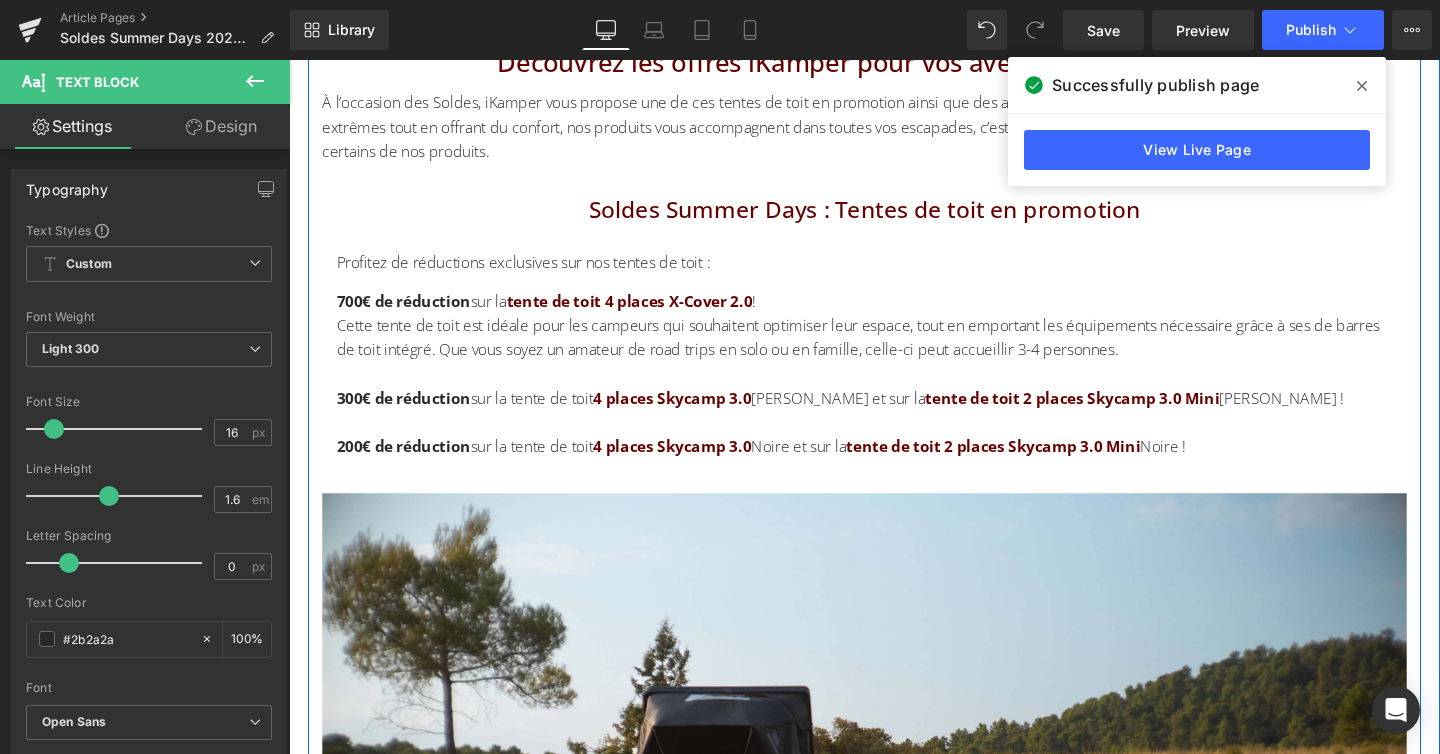 scroll, scrollTop: 0, scrollLeft: 0, axis: both 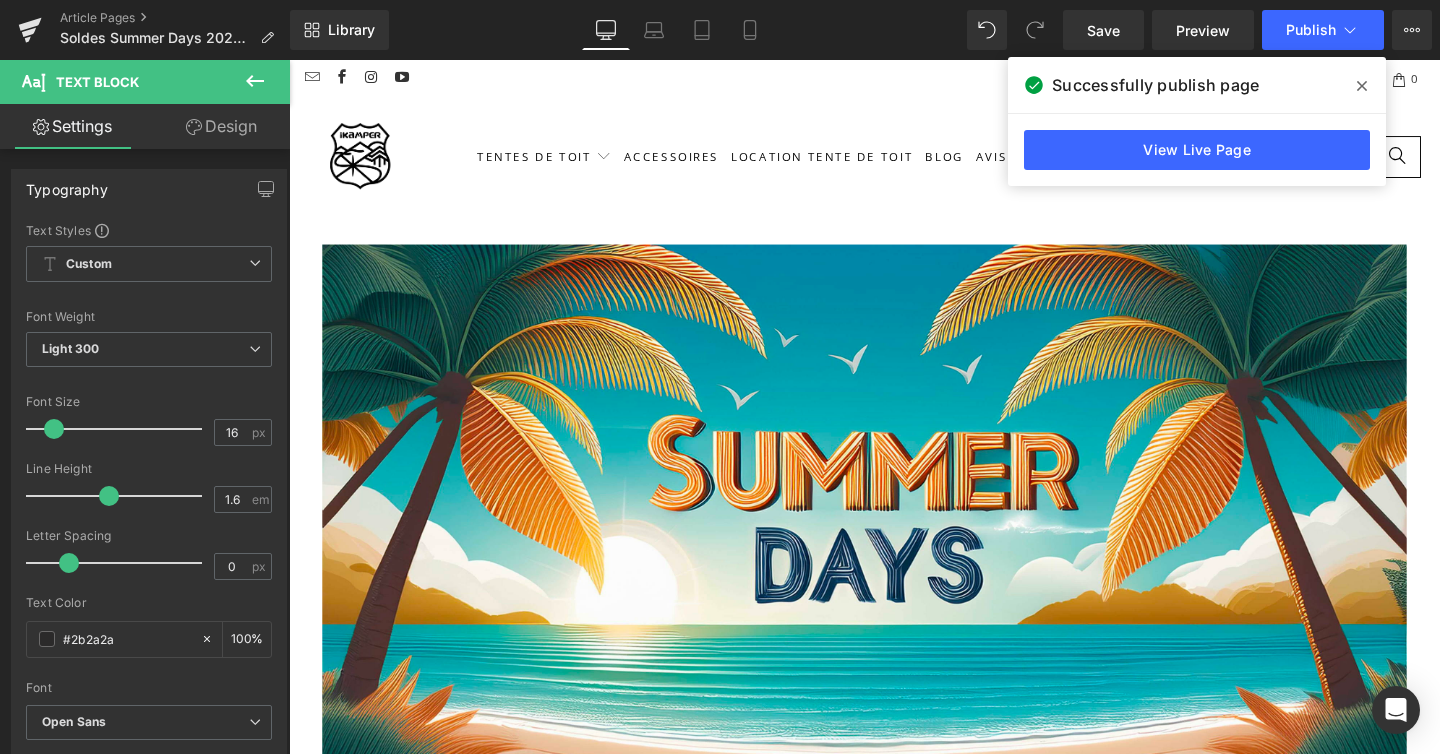 click 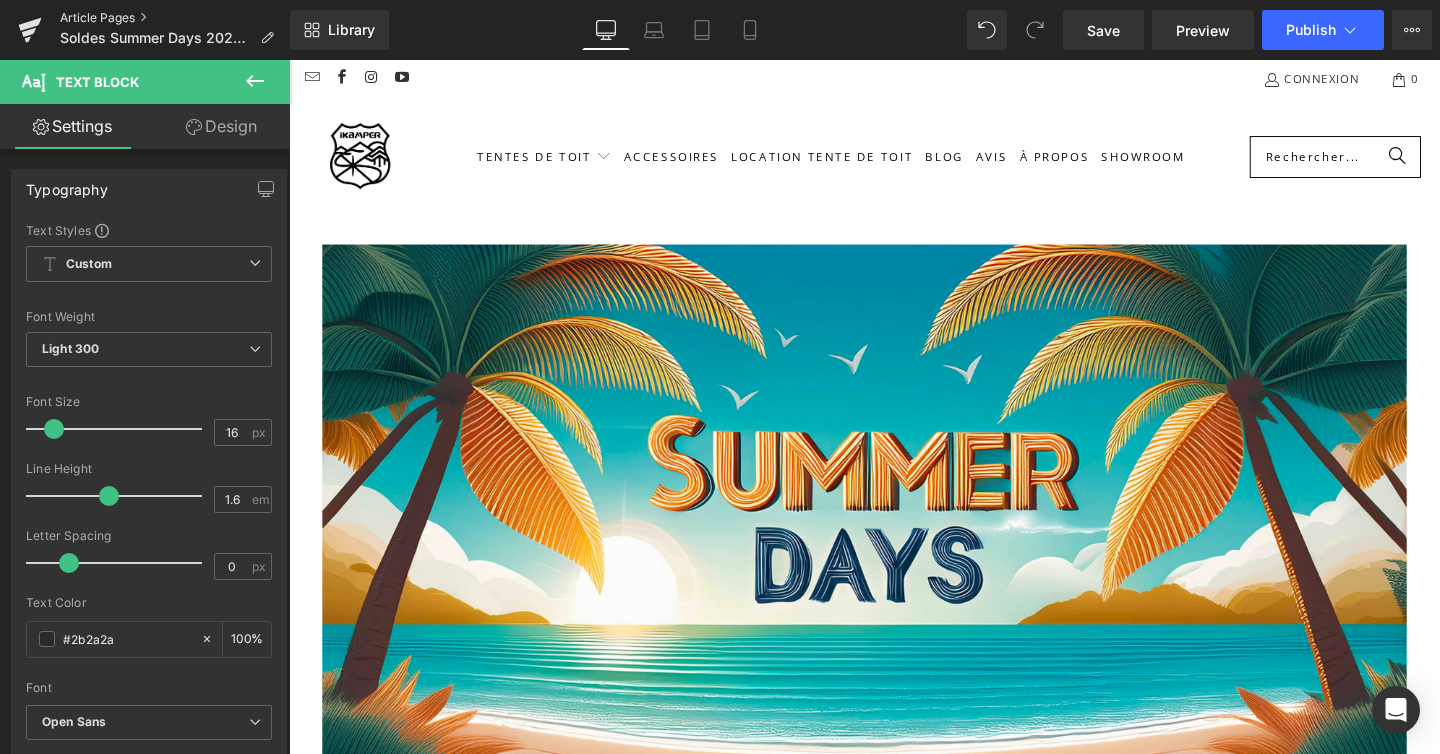 click on "Article Pages" at bounding box center (175, 18) 